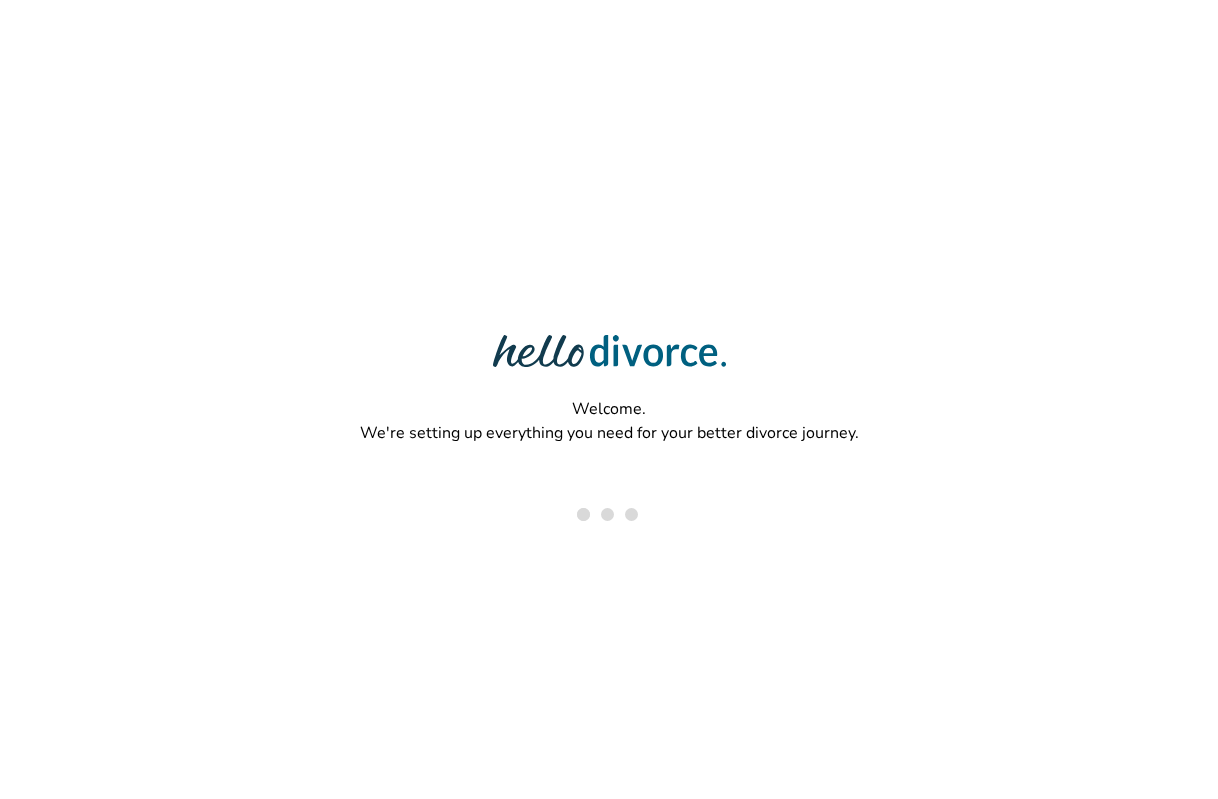 scroll, scrollTop: 0, scrollLeft: 0, axis: both 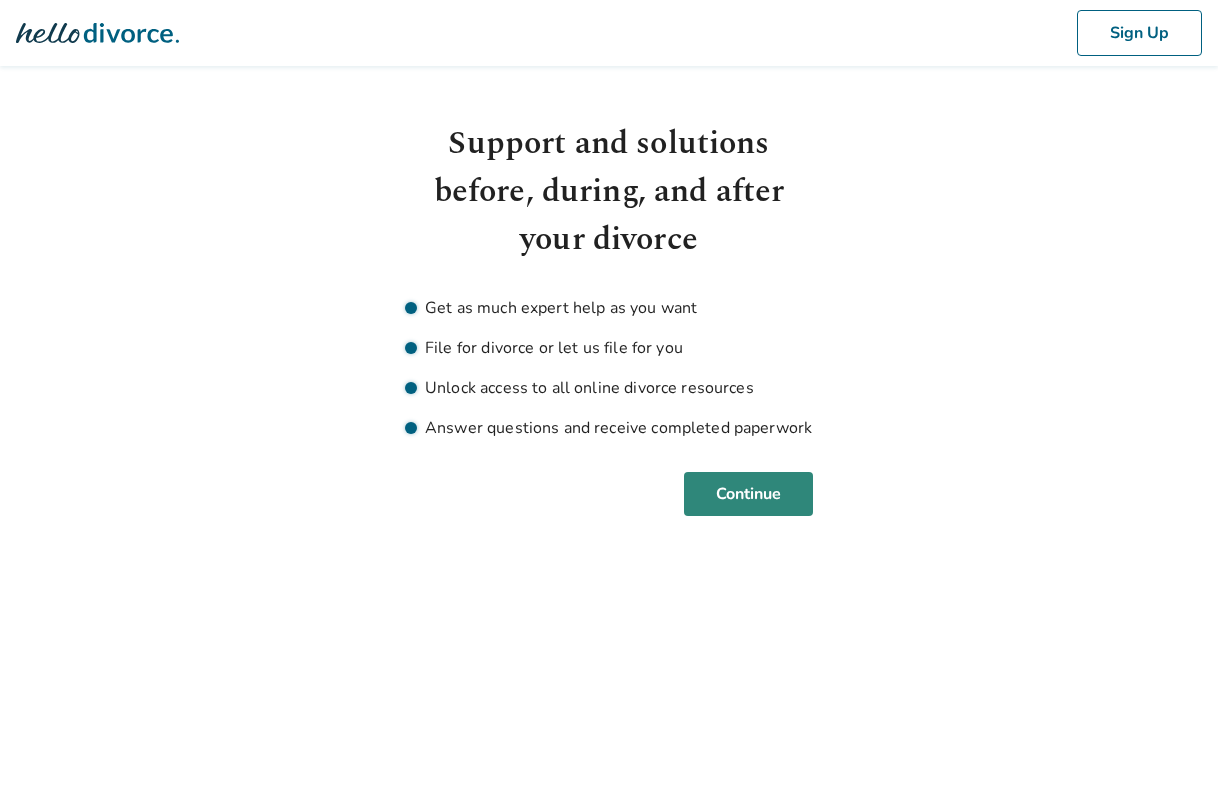 click on "Continue" at bounding box center [748, 494] 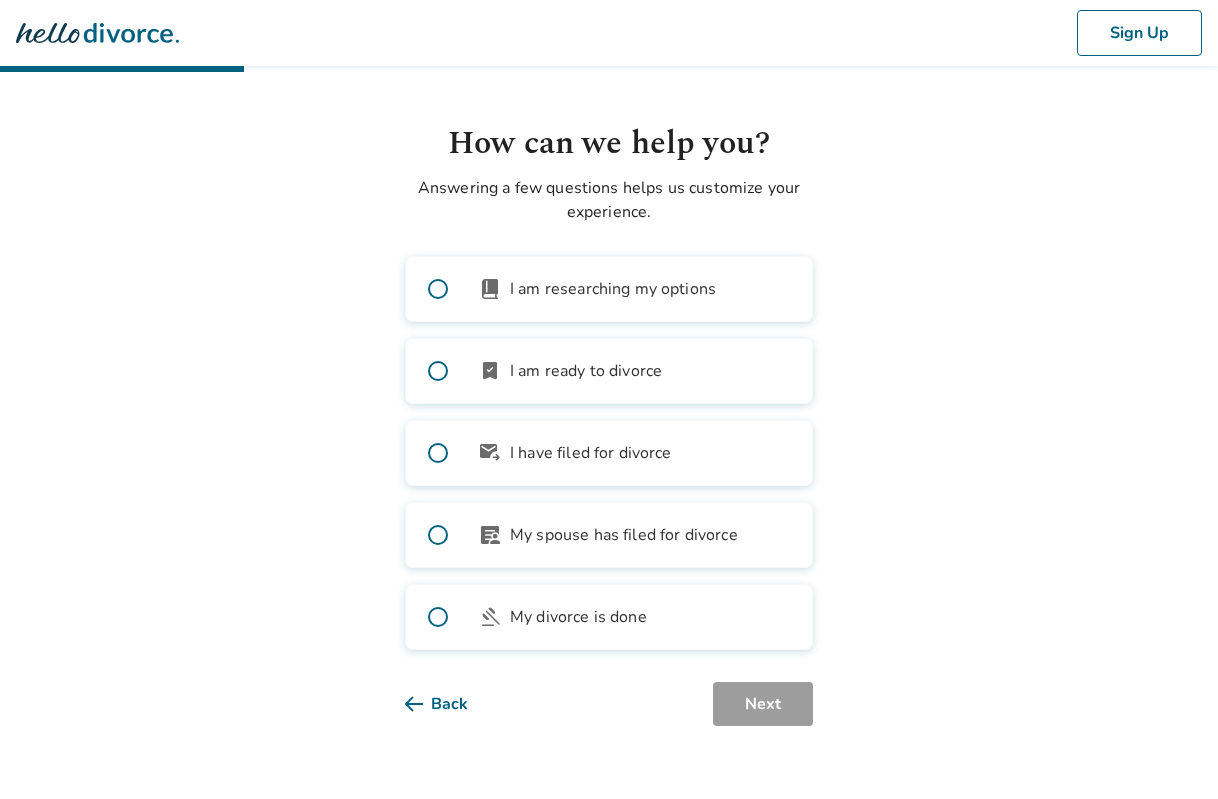 click at bounding box center (438, 453) 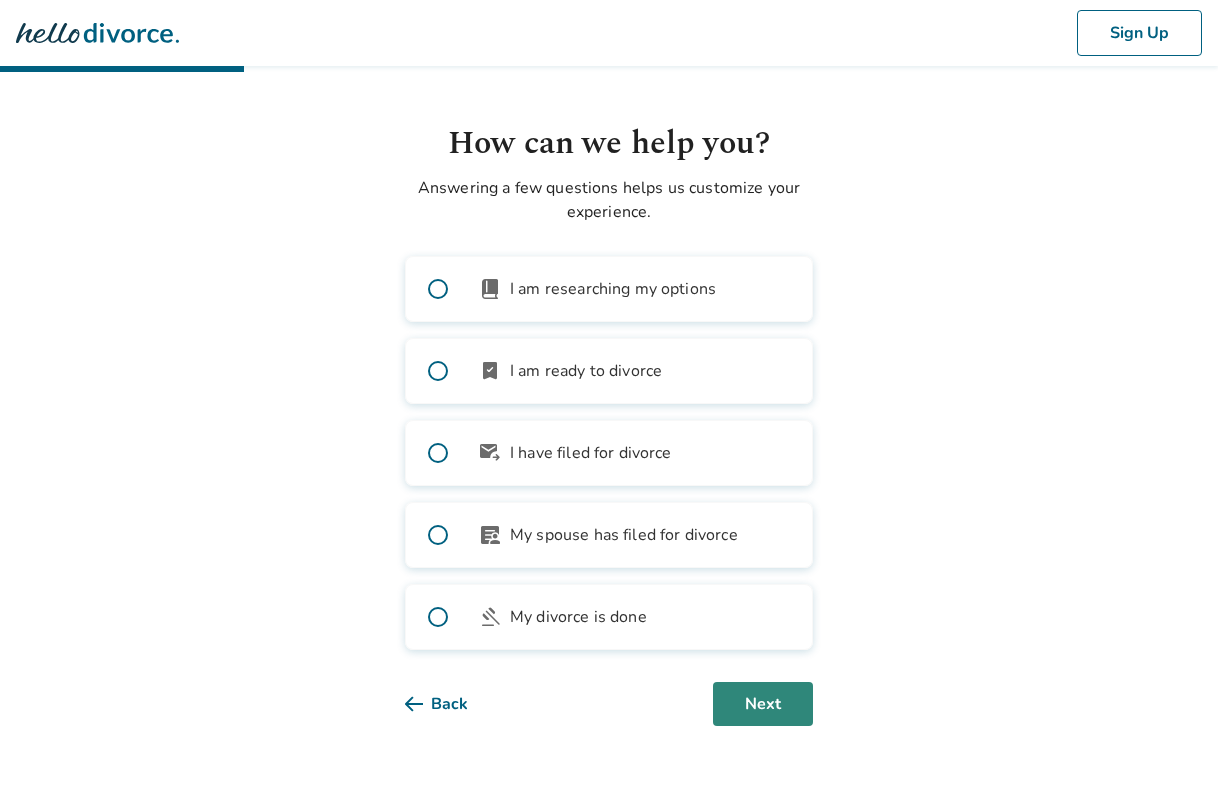 click on "Next" at bounding box center [763, 704] 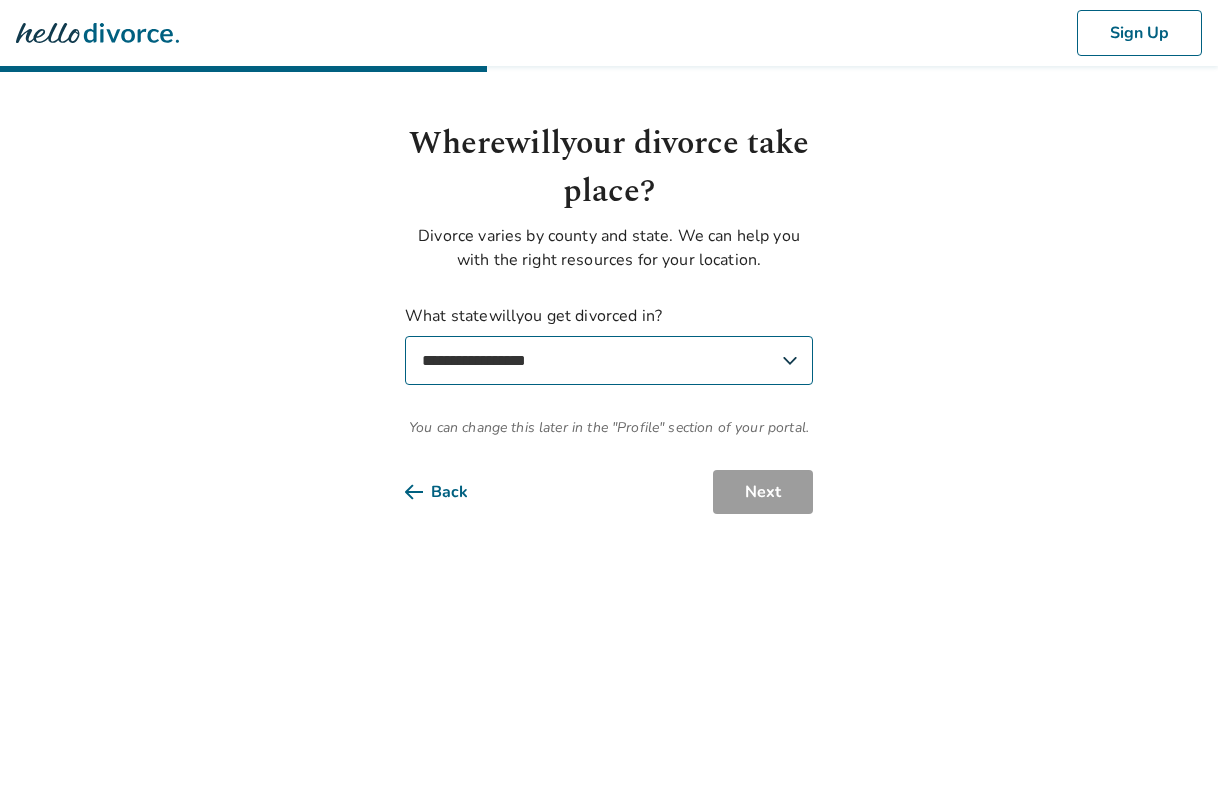 select on "**" 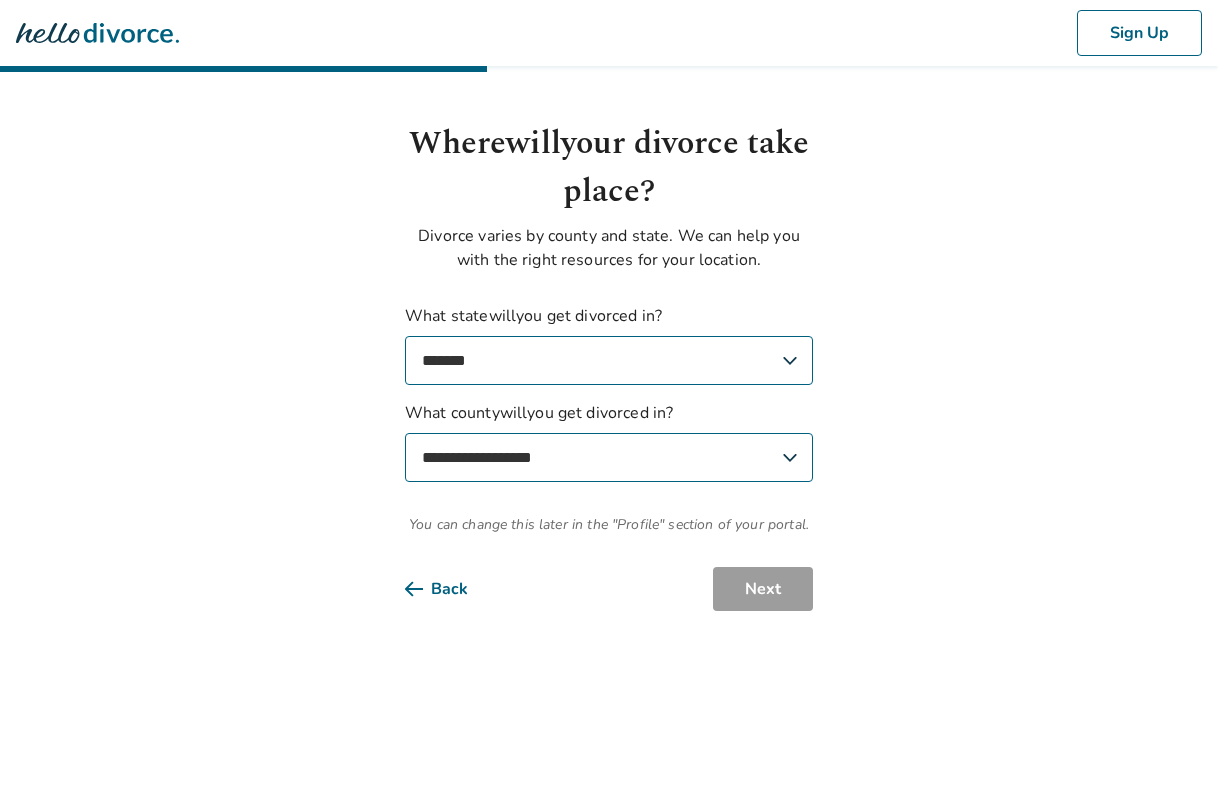 select on "**********" 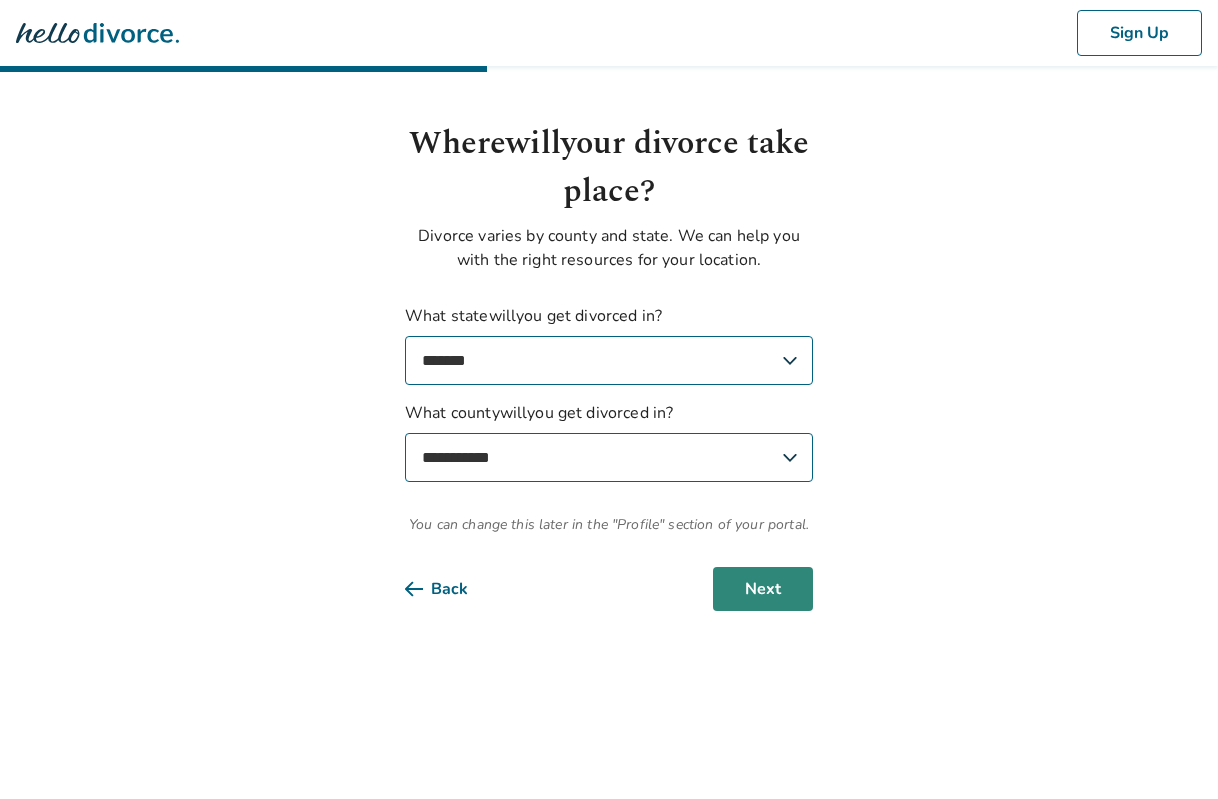 click on "Next" at bounding box center [763, 589] 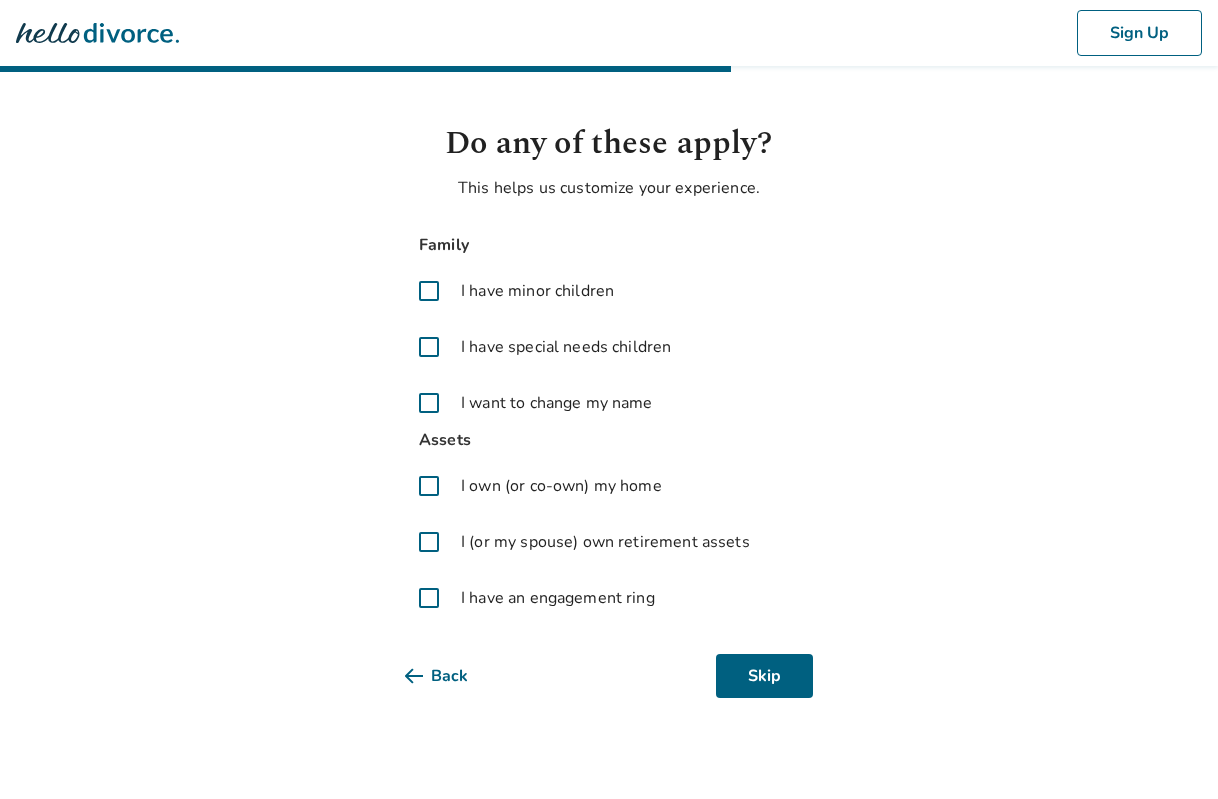 click at bounding box center [429, 291] 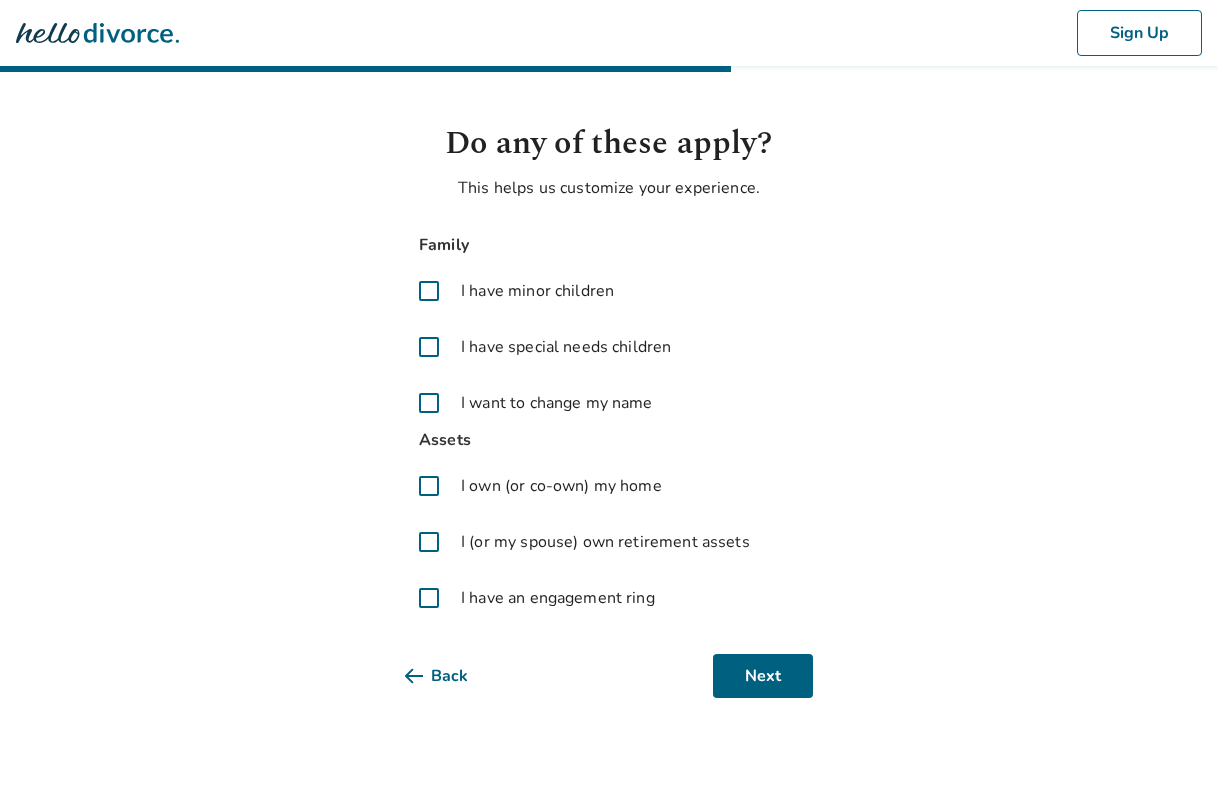 drag, startPoint x: 769, startPoint y: 680, endPoint x: 781, endPoint y: 594, distance: 86.833176 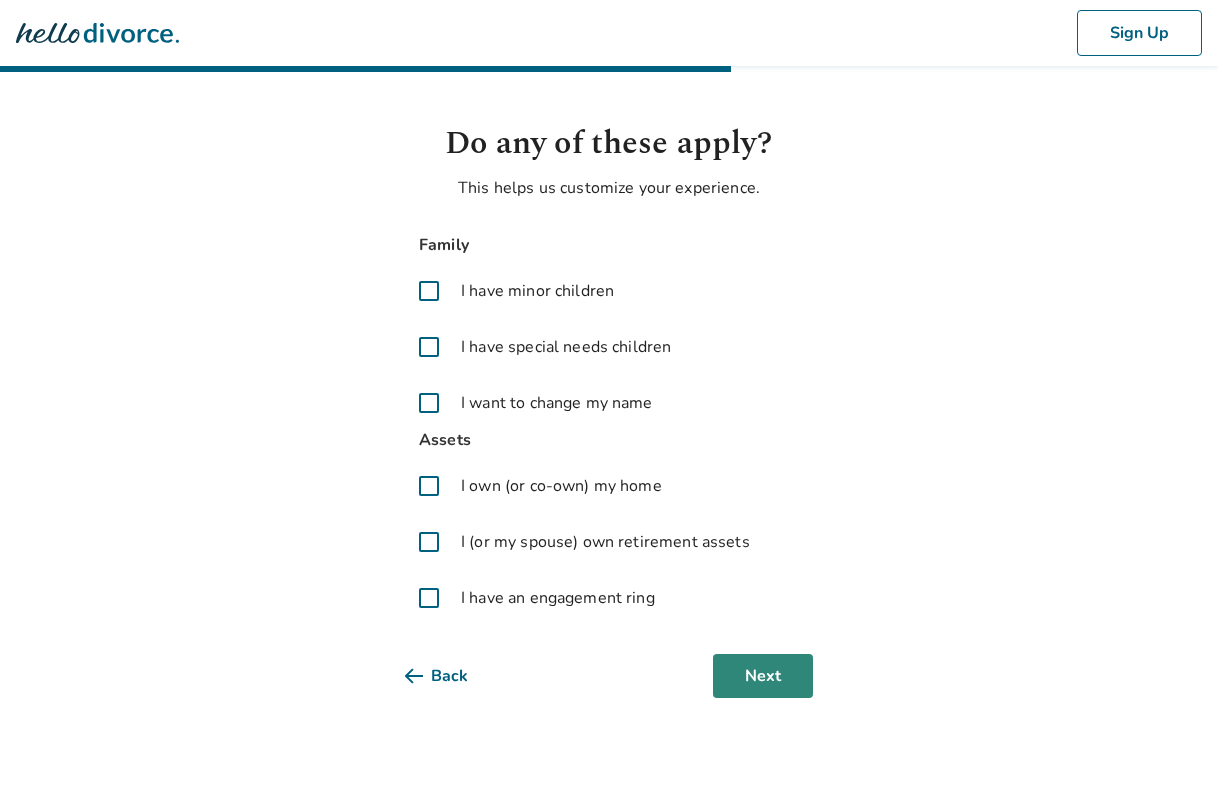 click on "Next" at bounding box center [763, 676] 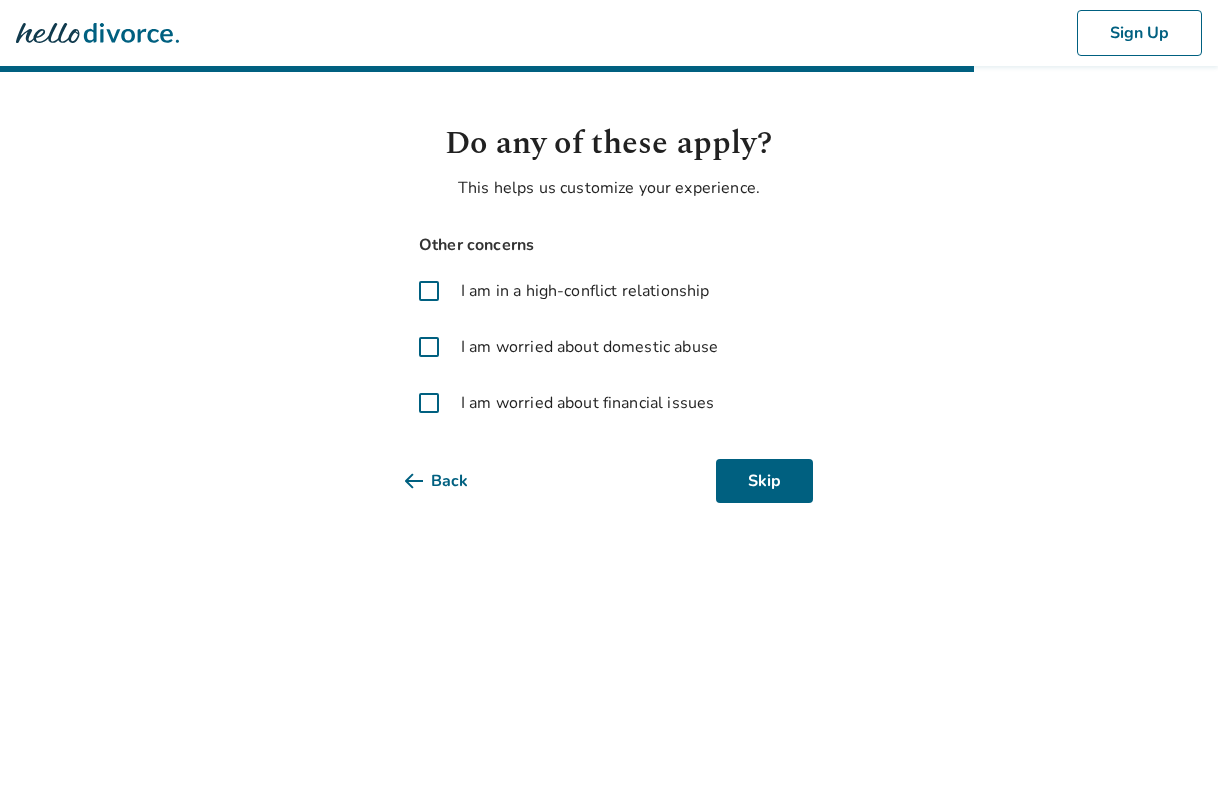 click at bounding box center (429, 403) 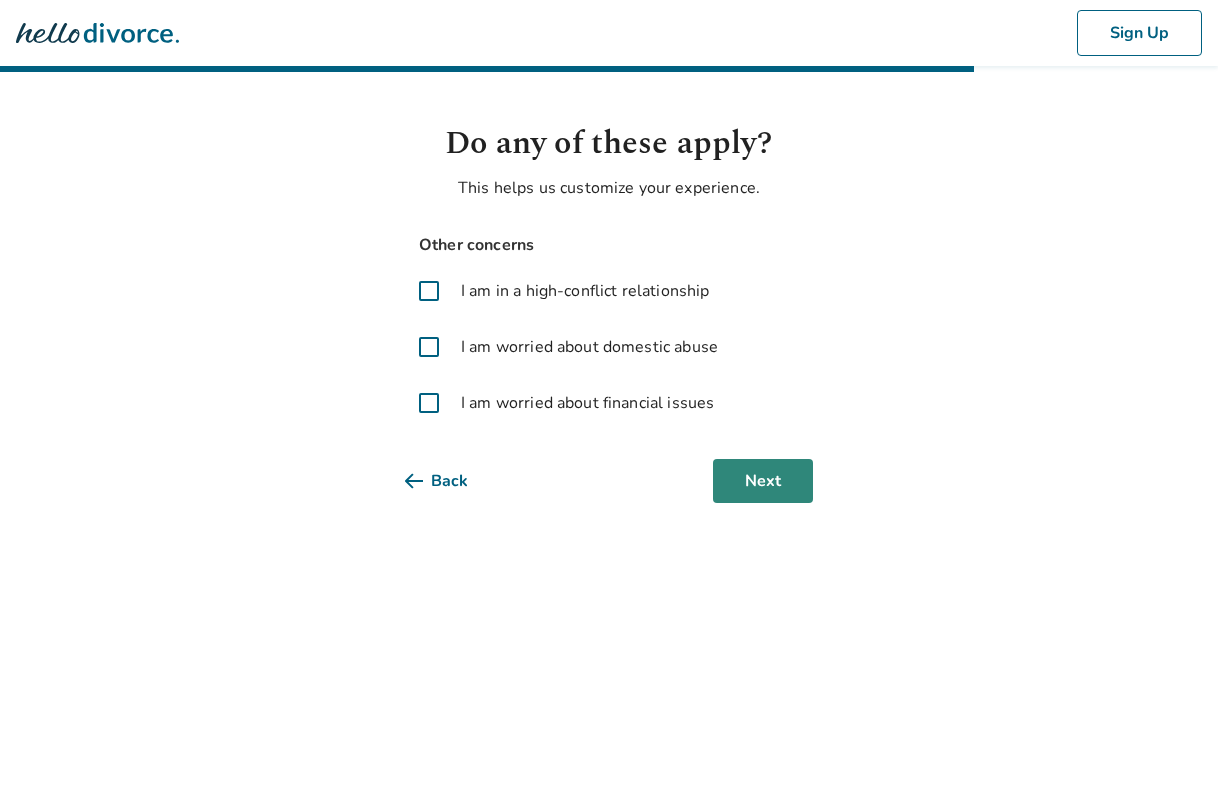 click on "Next" at bounding box center (763, 481) 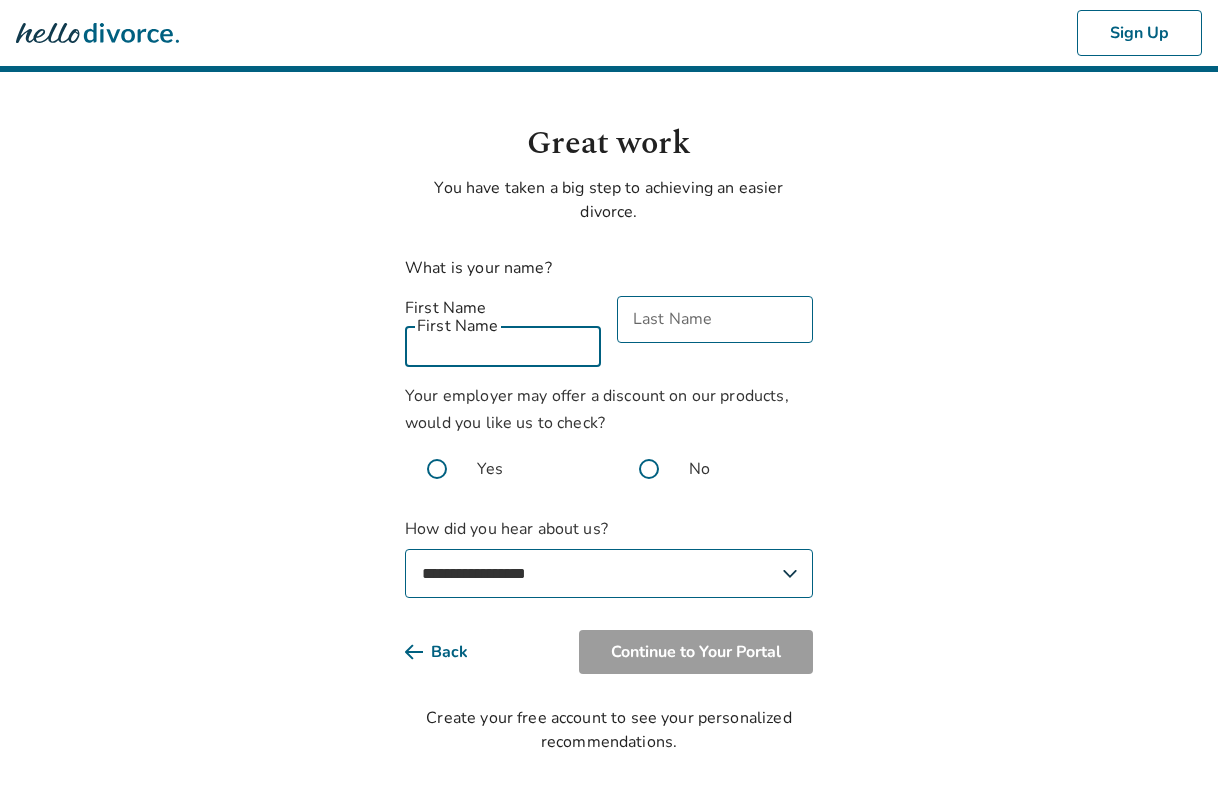 click on "First Name" at bounding box center (503, 343) 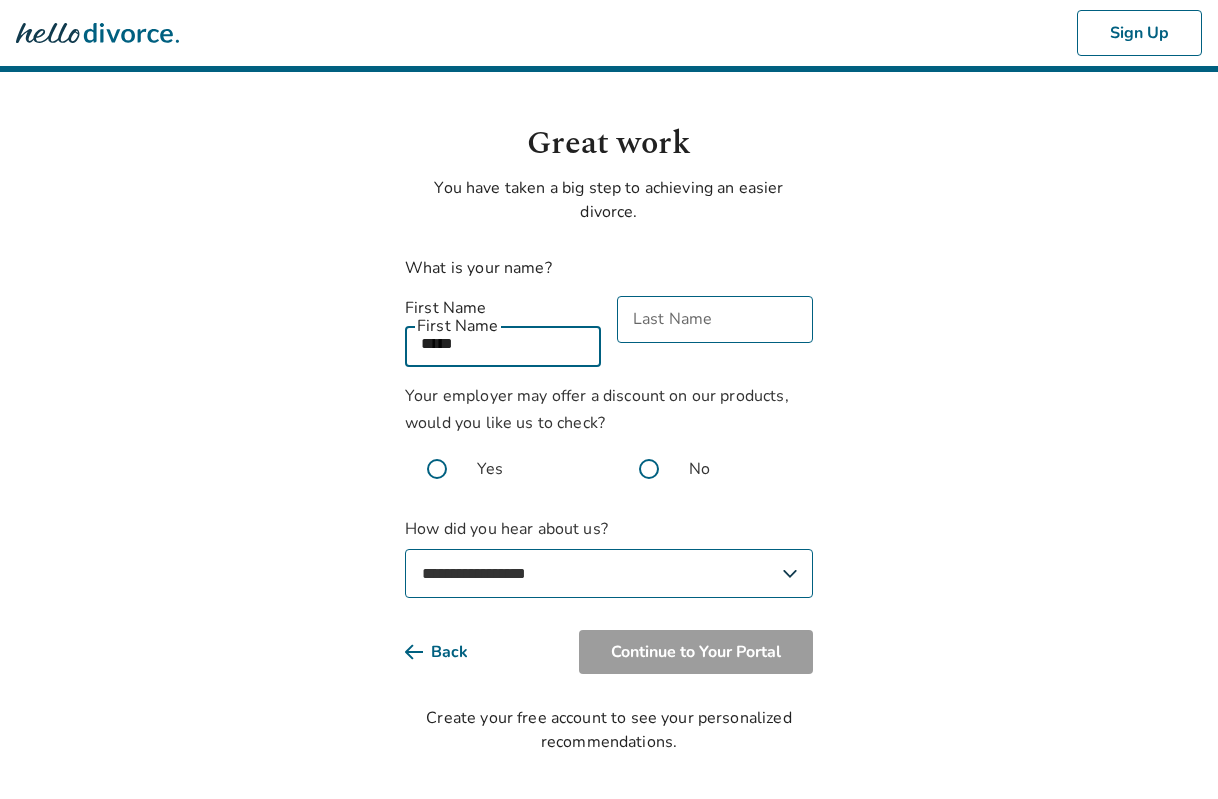 type on "*****" 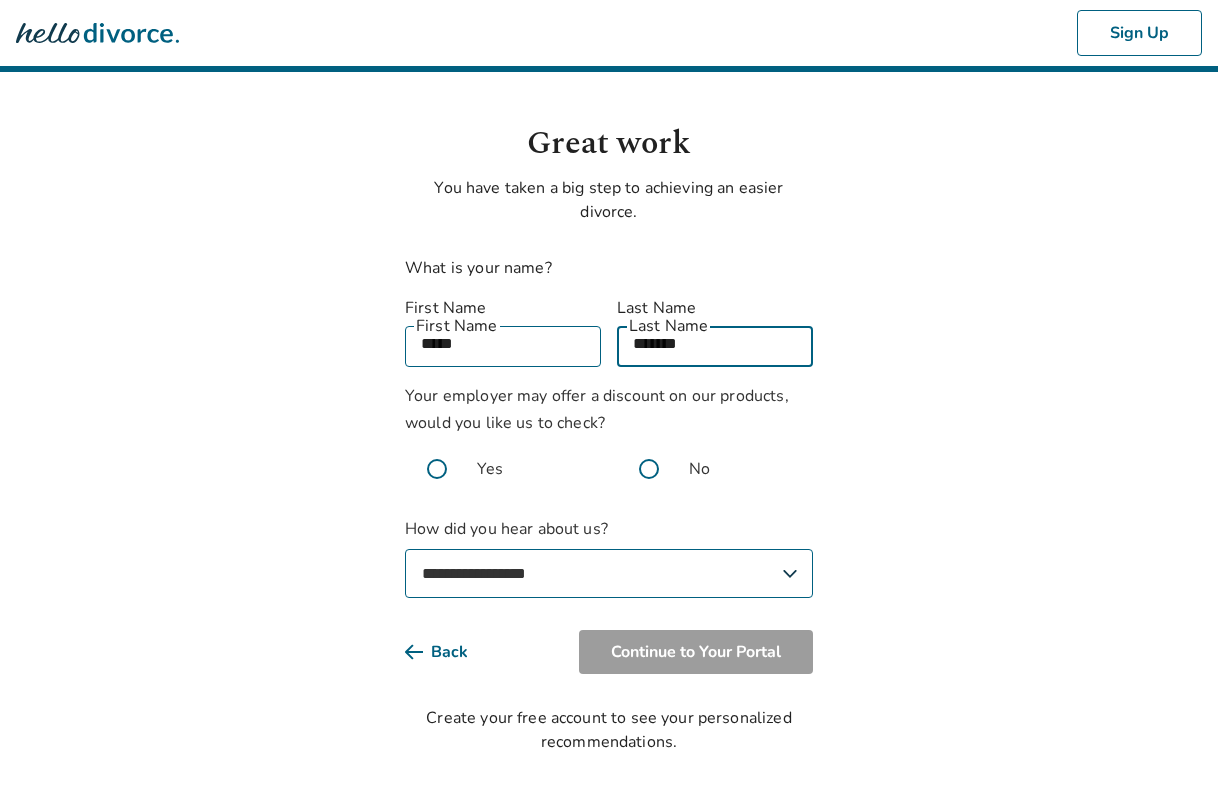 type on "*******" 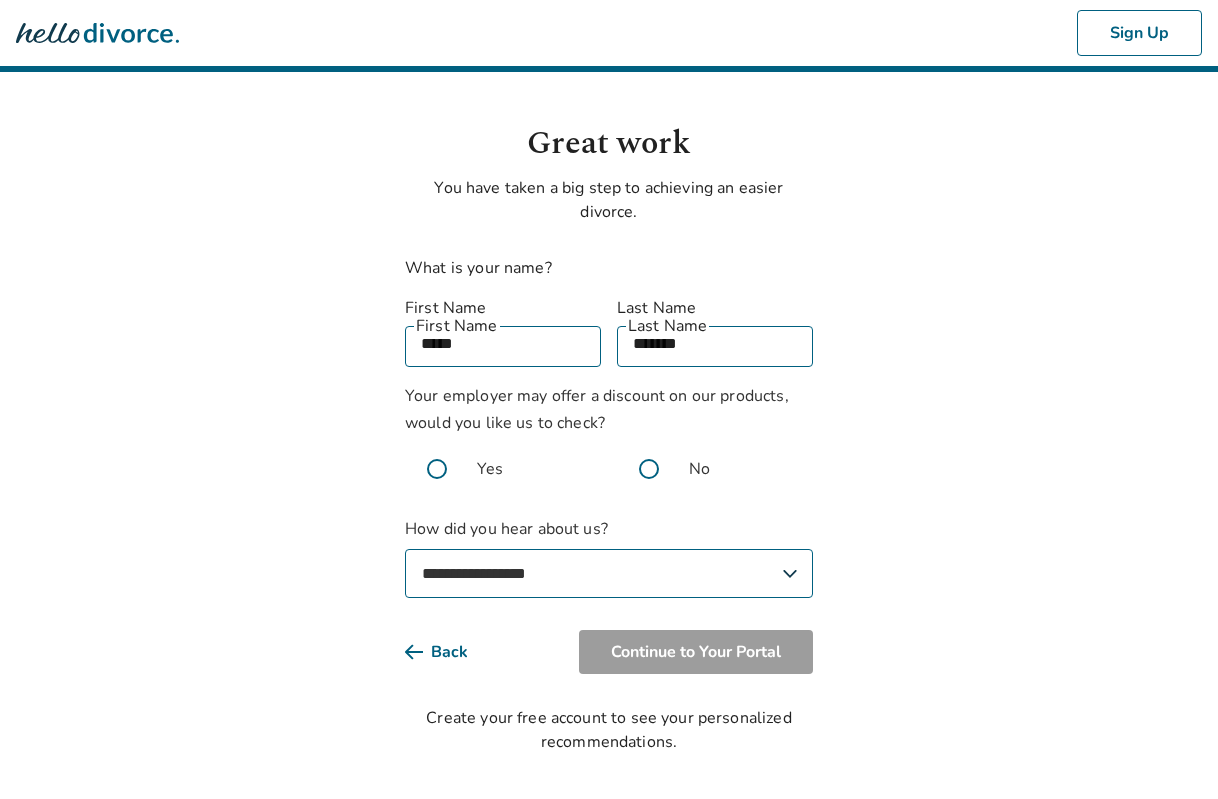 click at bounding box center (649, 469) 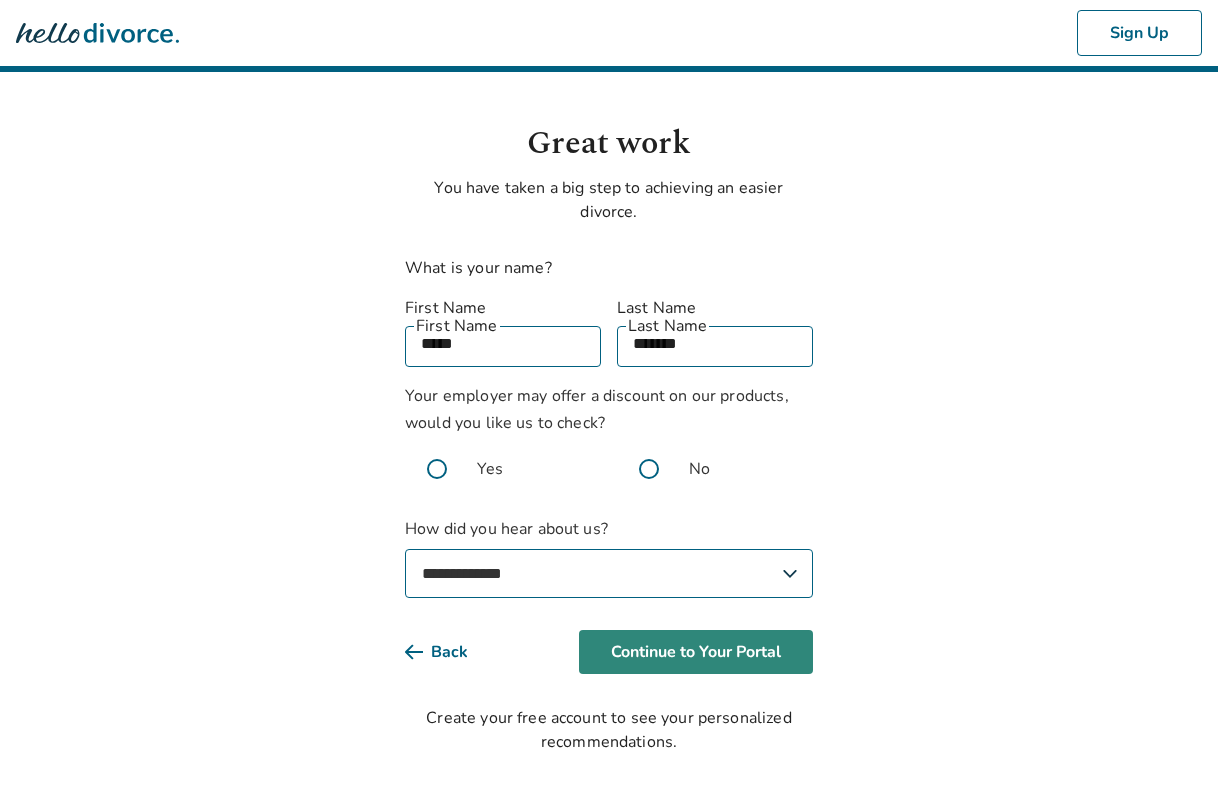click on "Continue to Your Portal" at bounding box center (696, 652) 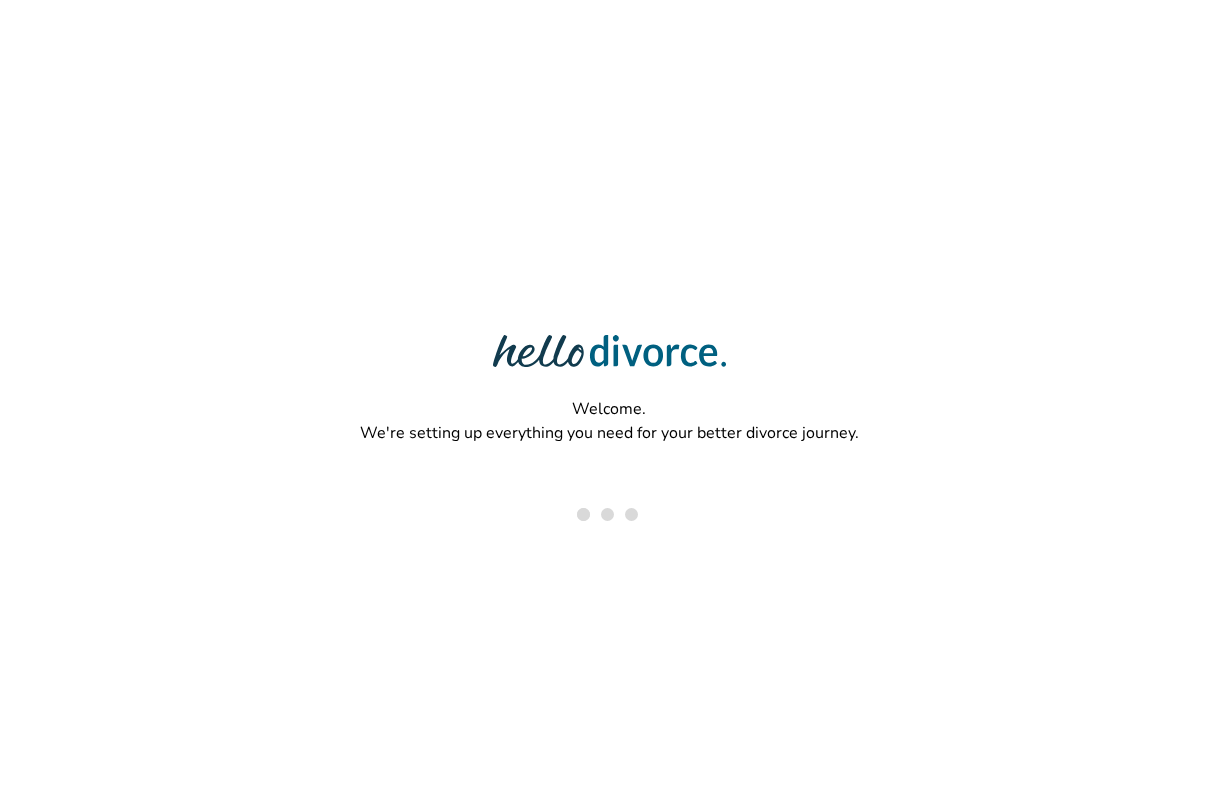 scroll, scrollTop: 0, scrollLeft: 0, axis: both 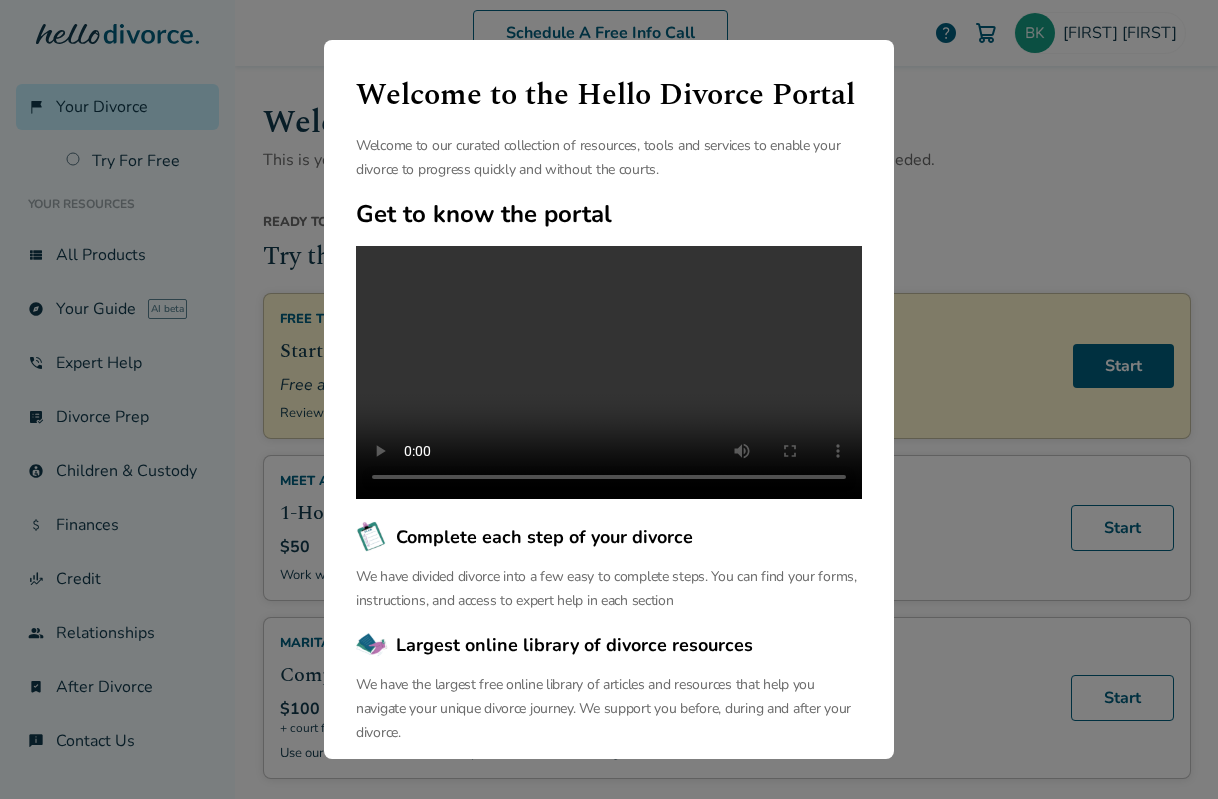 click on "Welcome to the Hello Divorce Portal Welcome to our curated collection of resources, tools and services to enable your divorce to progress quickly and without the courts. Get to know the portal Complete each step of your divorce We have divided divorce into a few easy to complete steps. You can find your forms, instructions, and access to expert help in each section Largest online library of divorce resources We have the largest free online library of articles and resources that help you navigate your unique divorce journey. We support you before, during and after your divorce. Continue" at bounding box center [609, 399] 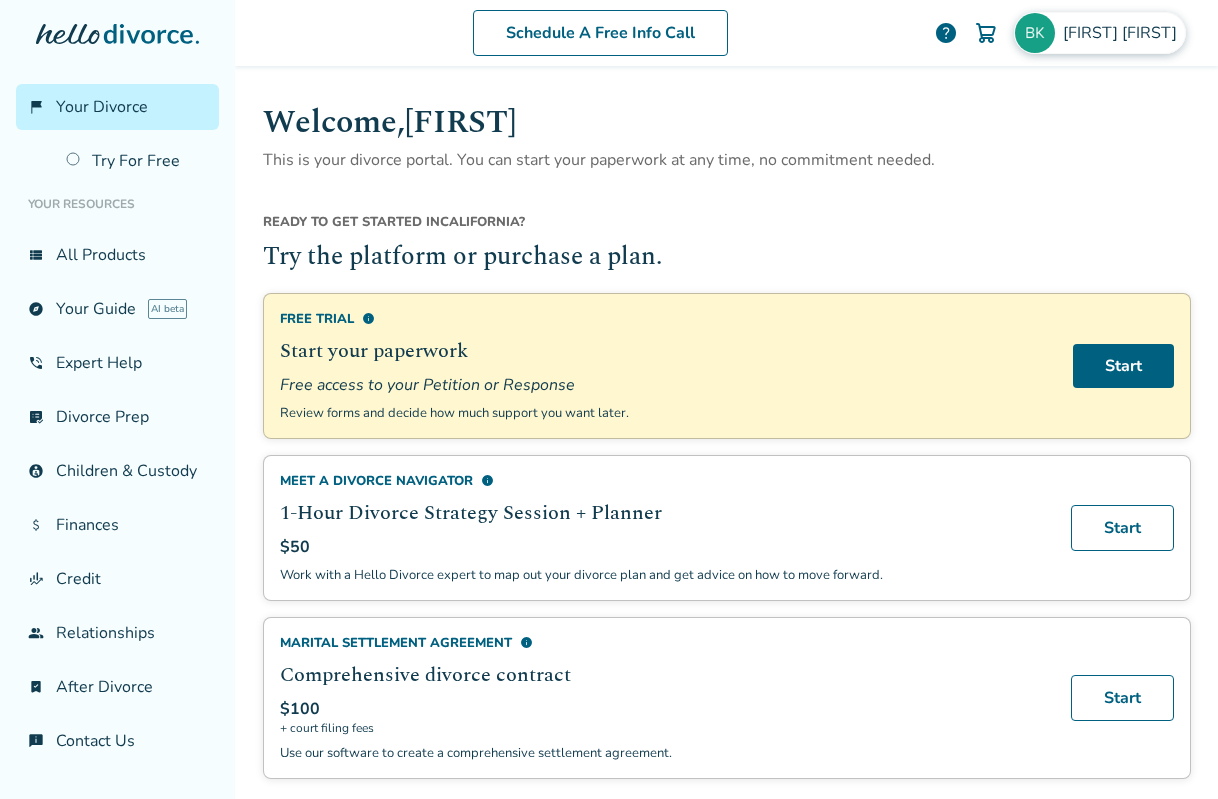click on "[FIRST] [LAST]" at bounding box center (1124, 33) 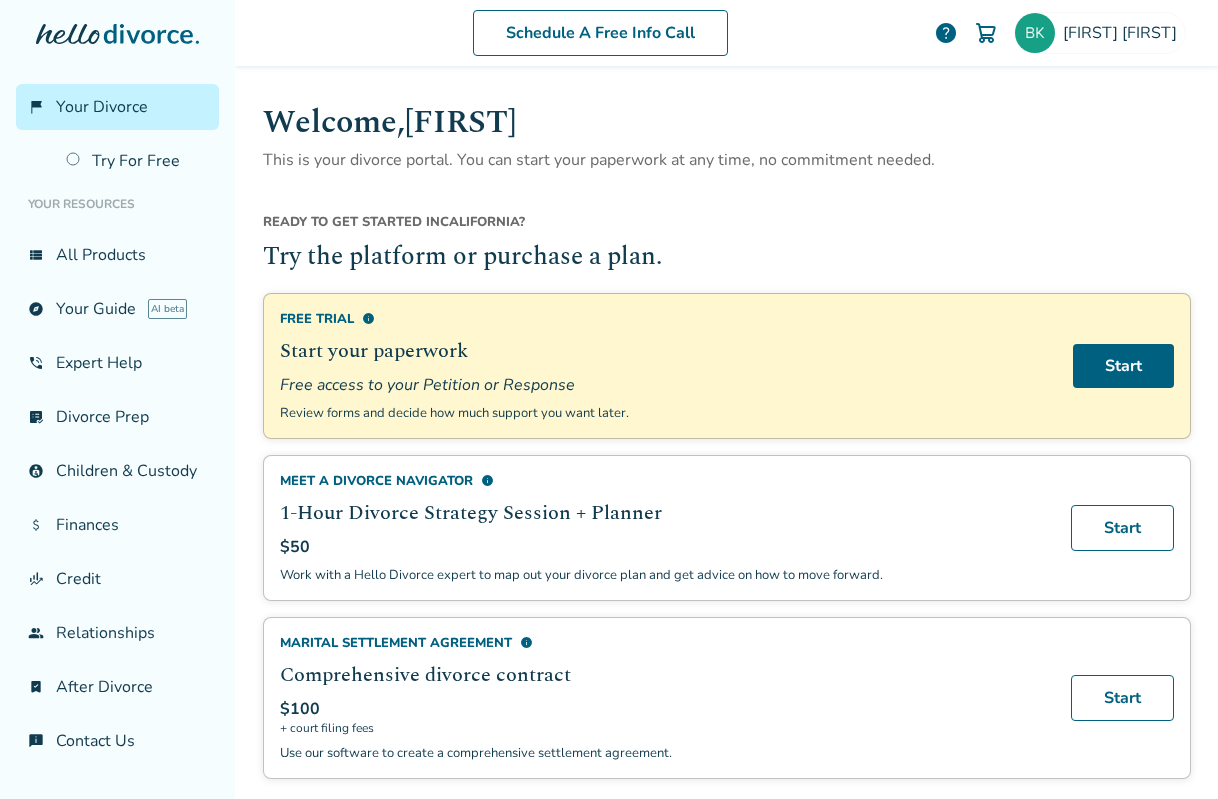 click on "Welcome, [FIRST] This is your divorce portal. You can start your paperwork at any time, no commitment needed. Ready to get started in California ? Try the platform or purchase a plan. Free Trial info Start your paperwork Free access to your Petition or Response Review forms and decide how much support you want later. Start Meet a divorce navigator info 1-Hour Divorce Strategy Session + Planner $50 Work with a Hello Divorce expert to map out your divorce plan and get advice on how to move forward. Start Marital Settlement Agreement info Comprehensive divorce contract $100 + court filing fees Use our software to create a comprehensive settlement agreement. Start What to Expect radio_button_unchecked Researching and preparing for your divorce, or already have an attorney? Use our checklists, strategize with a Divorce Navigator, or work with our experts to ease the stress. Get Started radio_button_unchecked Need to start your divorce paperwork or respond to papers that were served to you? Get Started Get Started" at bounding box center [727, 1068] 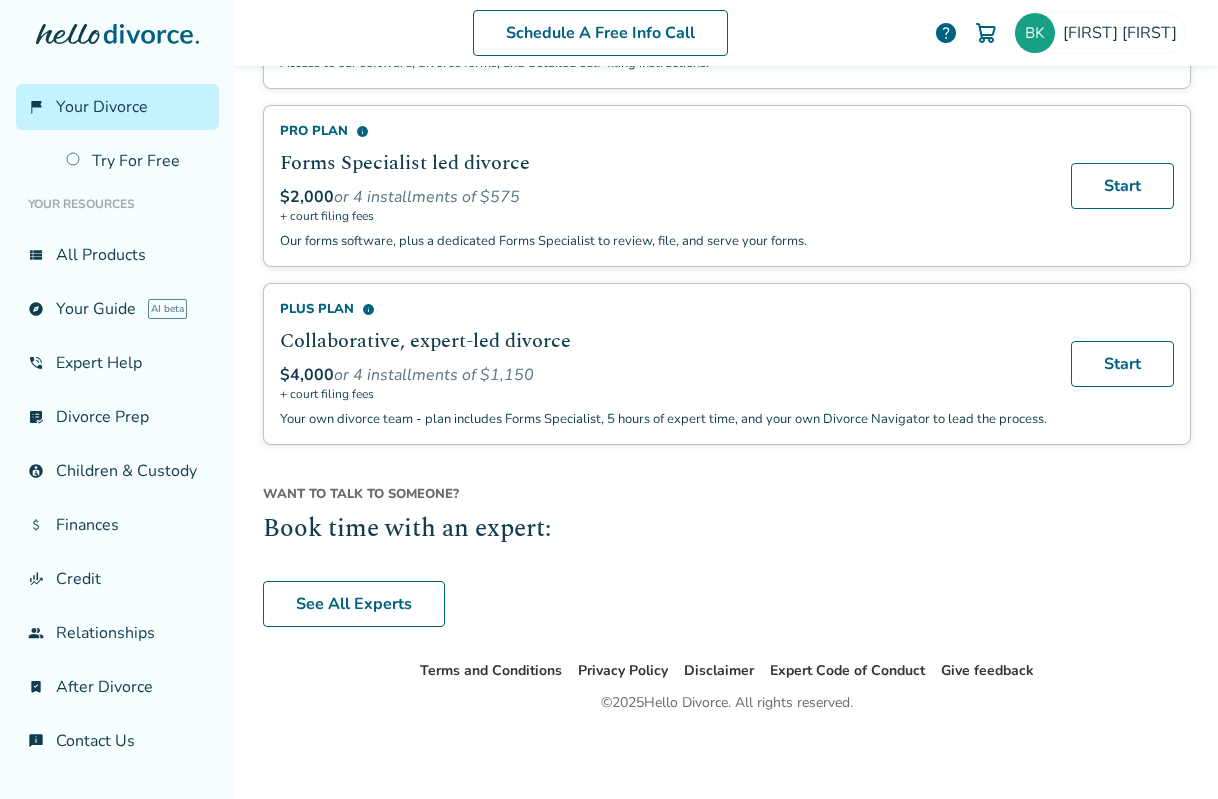 scroll, scrollTop: 1427, scrollLeft: 0, axis: vertical 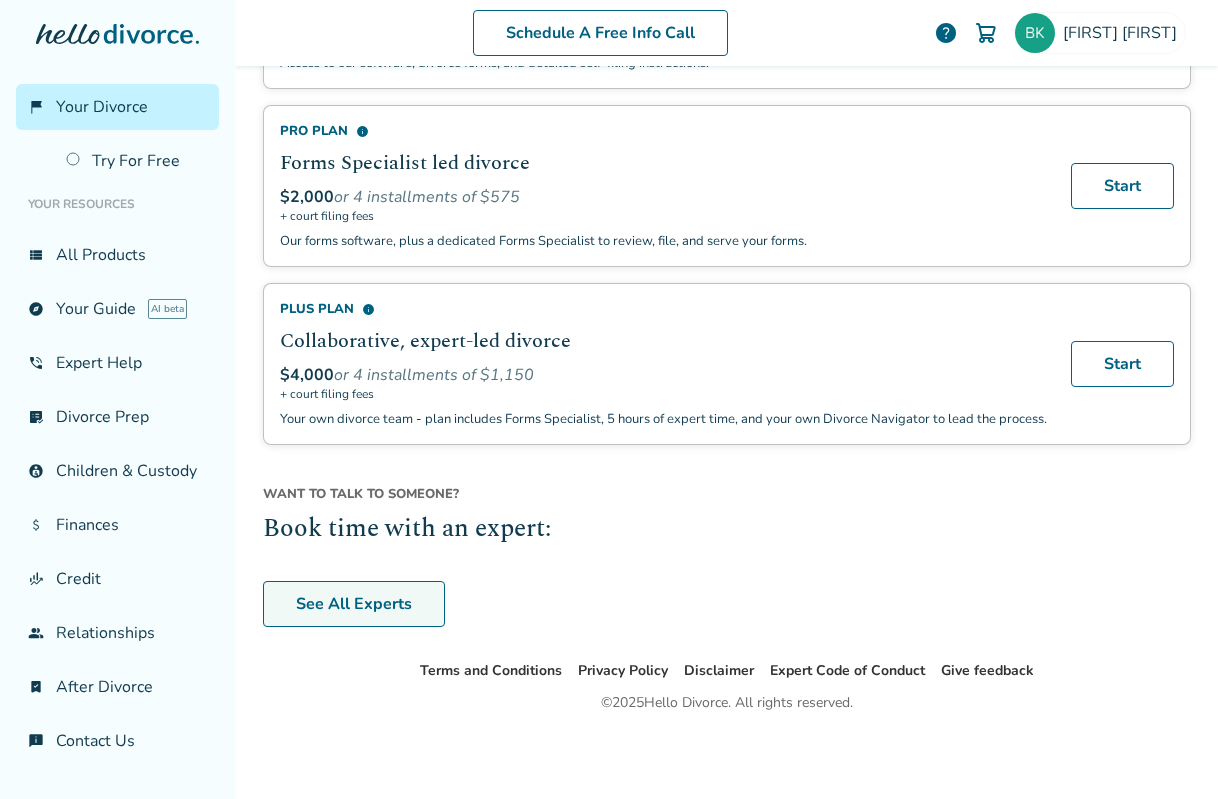 click on "See All Experts" at bounding box center [354, 604] 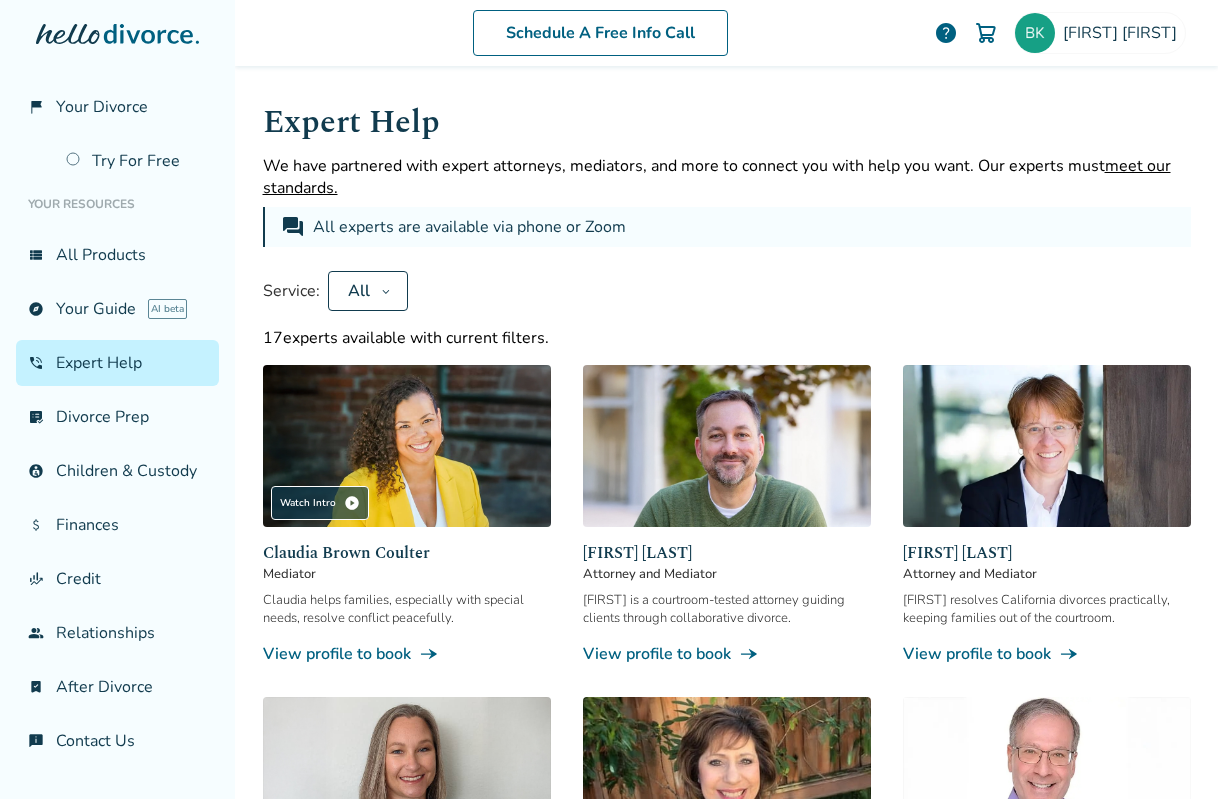 scroll, scrollTop: 0, scrollLeft: 0, axis: both 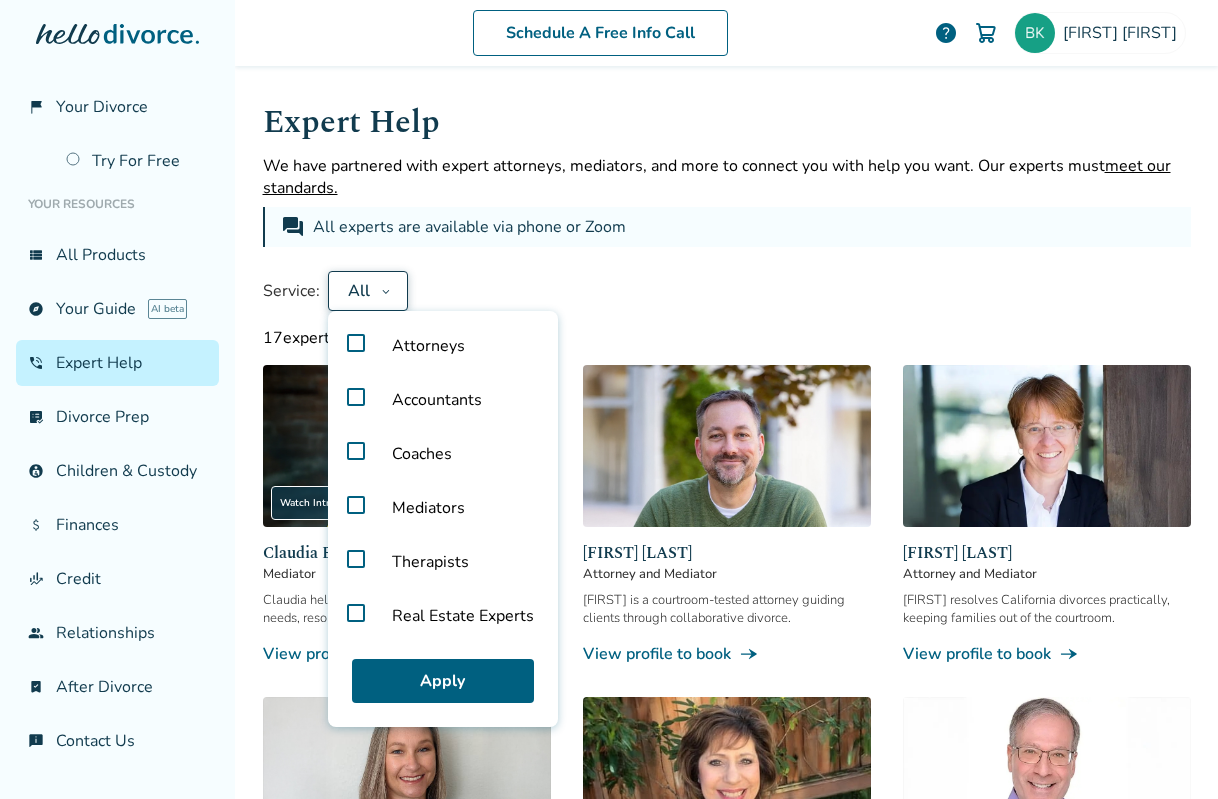 click on "Attorneys" at bounding box center (443, 346) 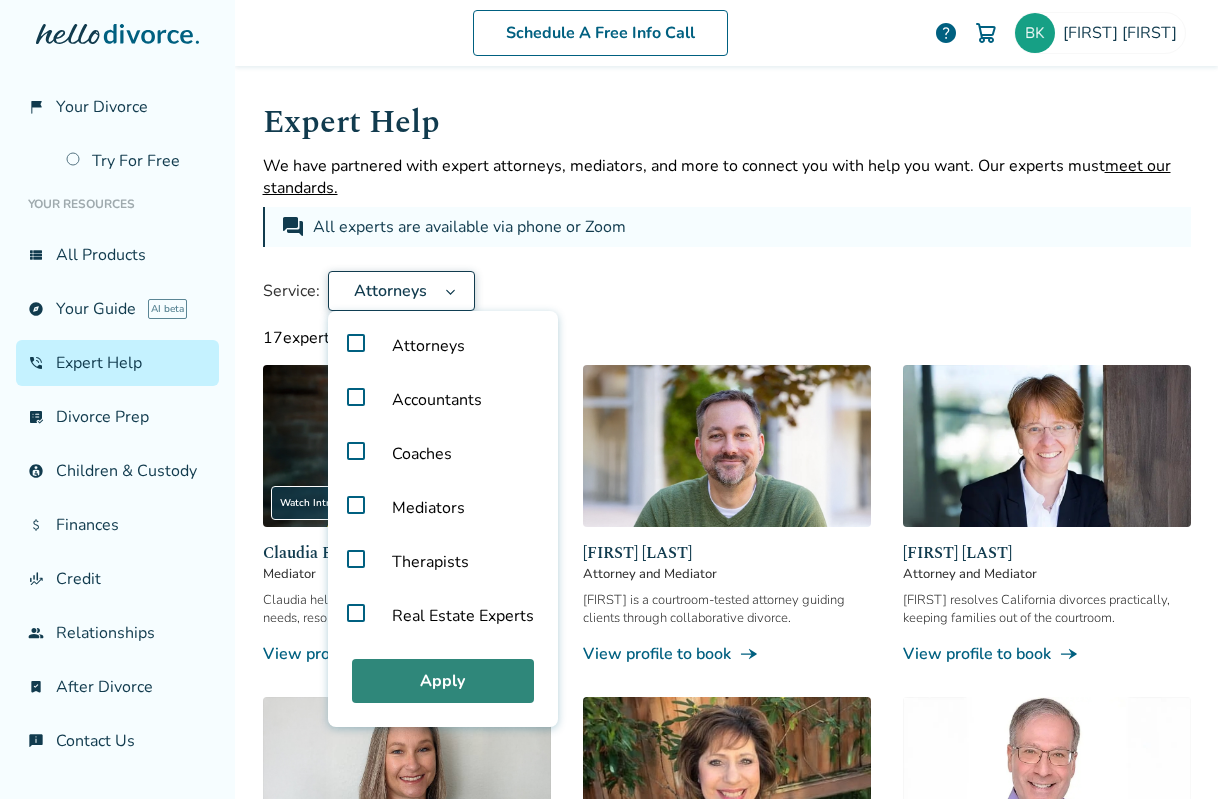 click on "Apply" at bounding box center [443, 681] 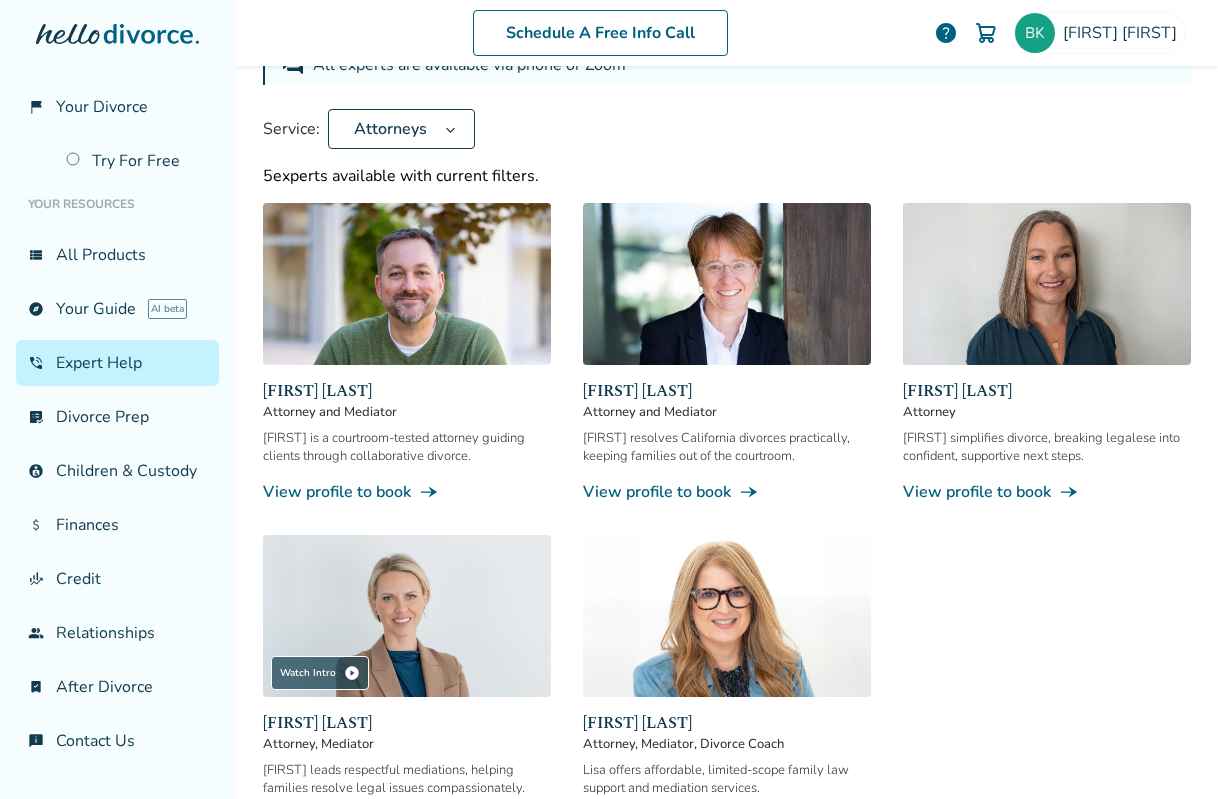 scroll, scrollTop: 165, scrollLeft: 0, axis: vertical 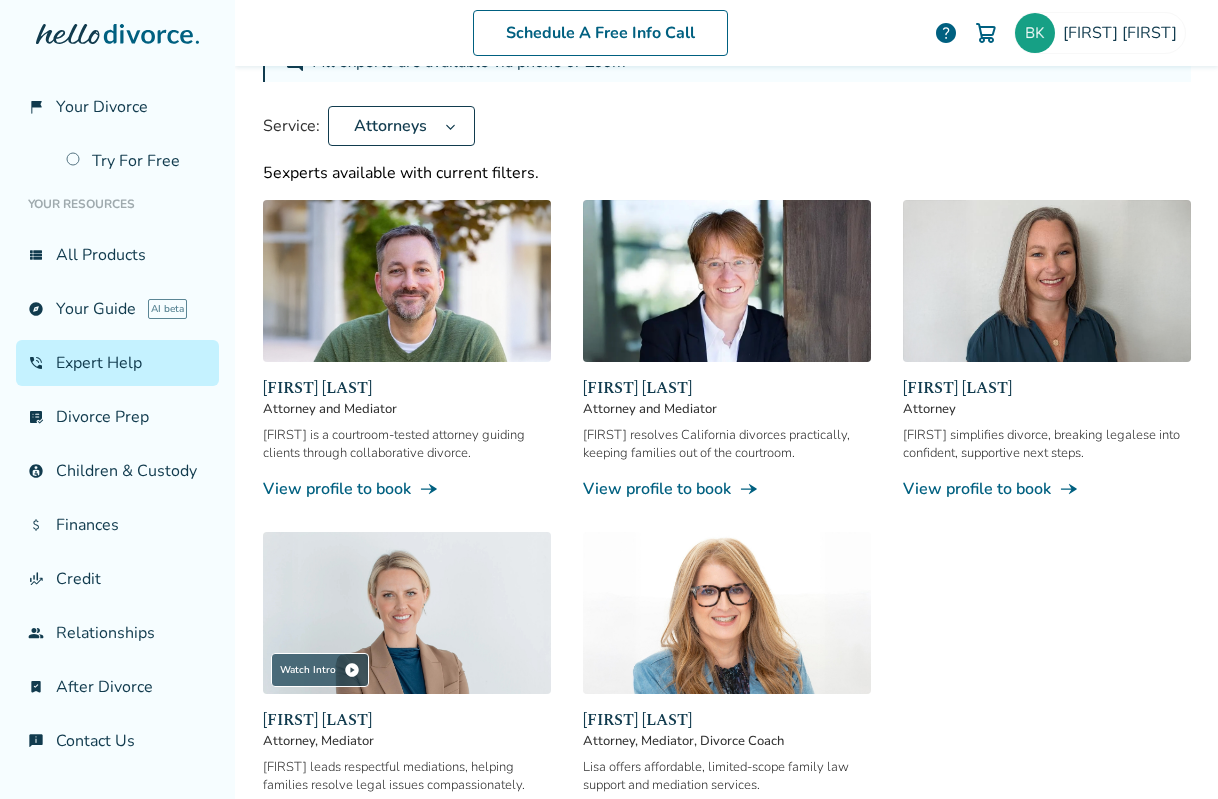 click on "View profile to book line_end_arrow_notch" at bounding box center (407, 489) 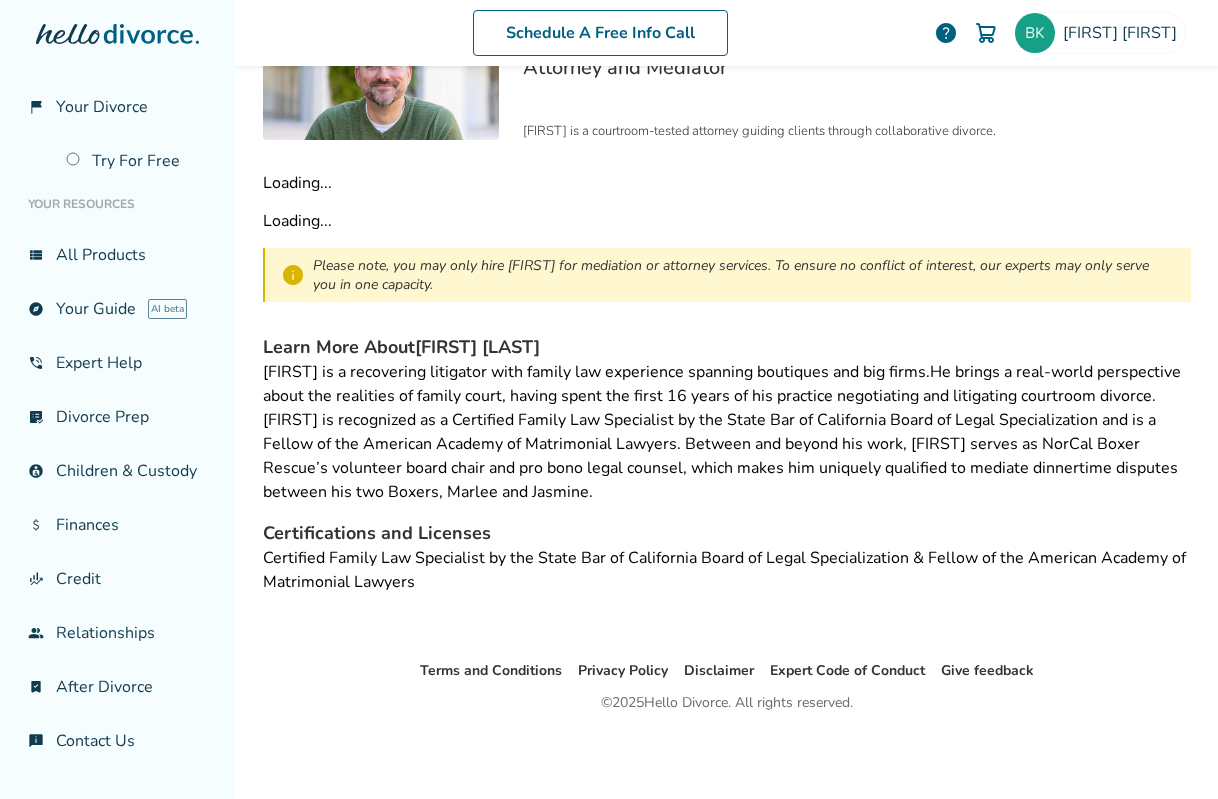 scroll, scrollTop: 98, scrollLeft: 0, axis: vertical 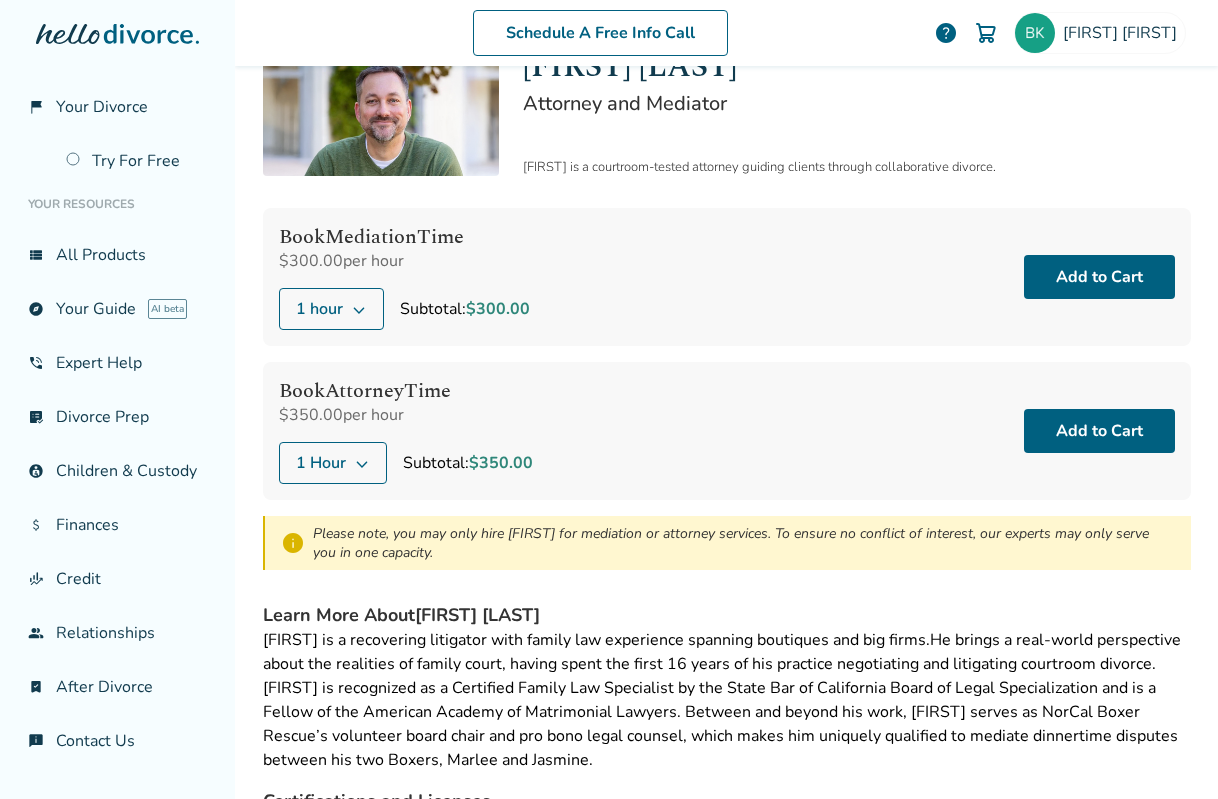 click 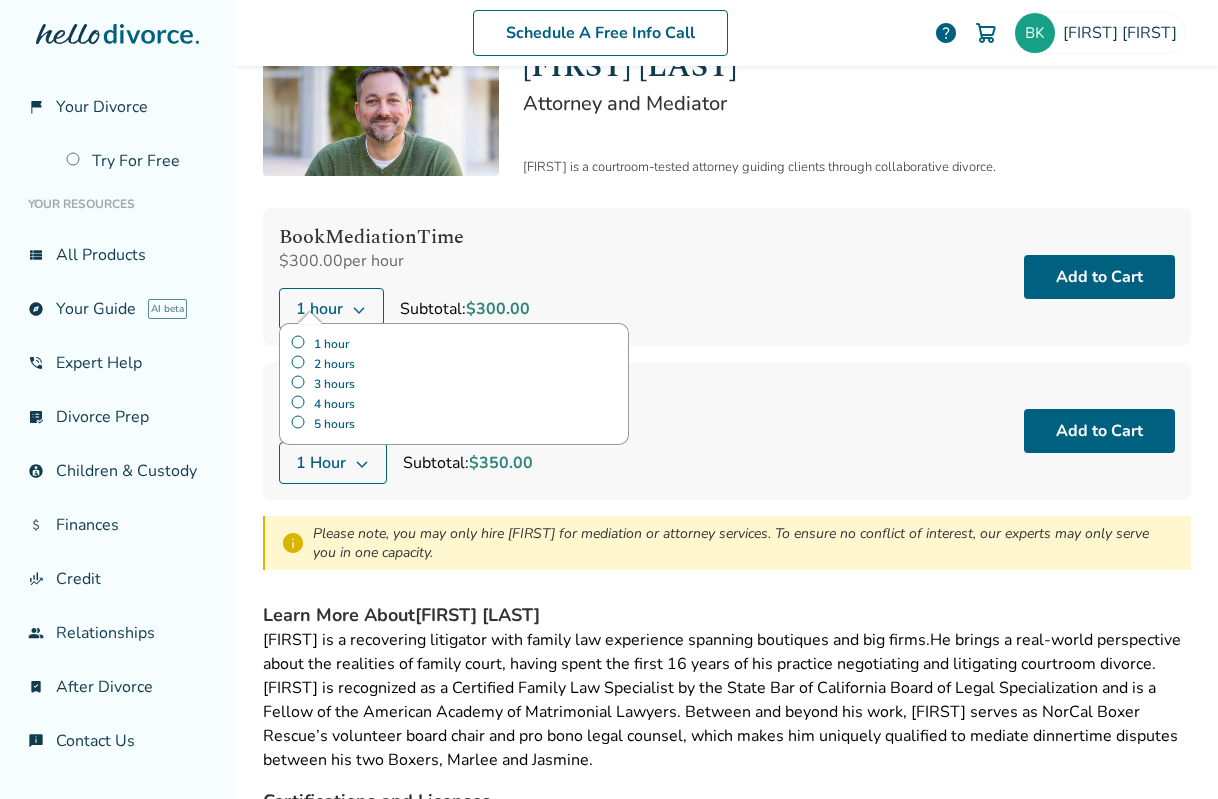 click on "Book Mediation Time $300.00 per hour 1 hour 1 hour 2 hours 3 hours 4 hours 5 hours Subtotal: $300.00 Add to Cart" at bounding box center (727, 277) 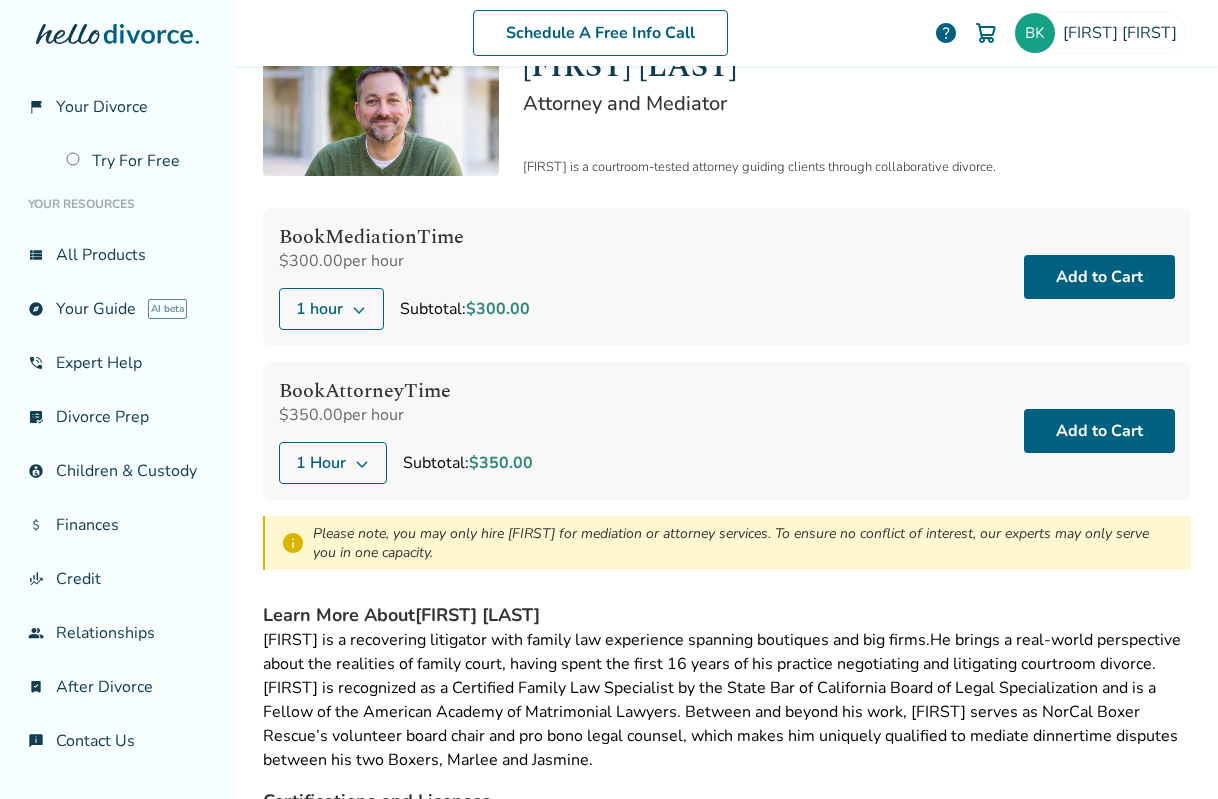 click on "1 Hour" at bounding box center [333, 463] 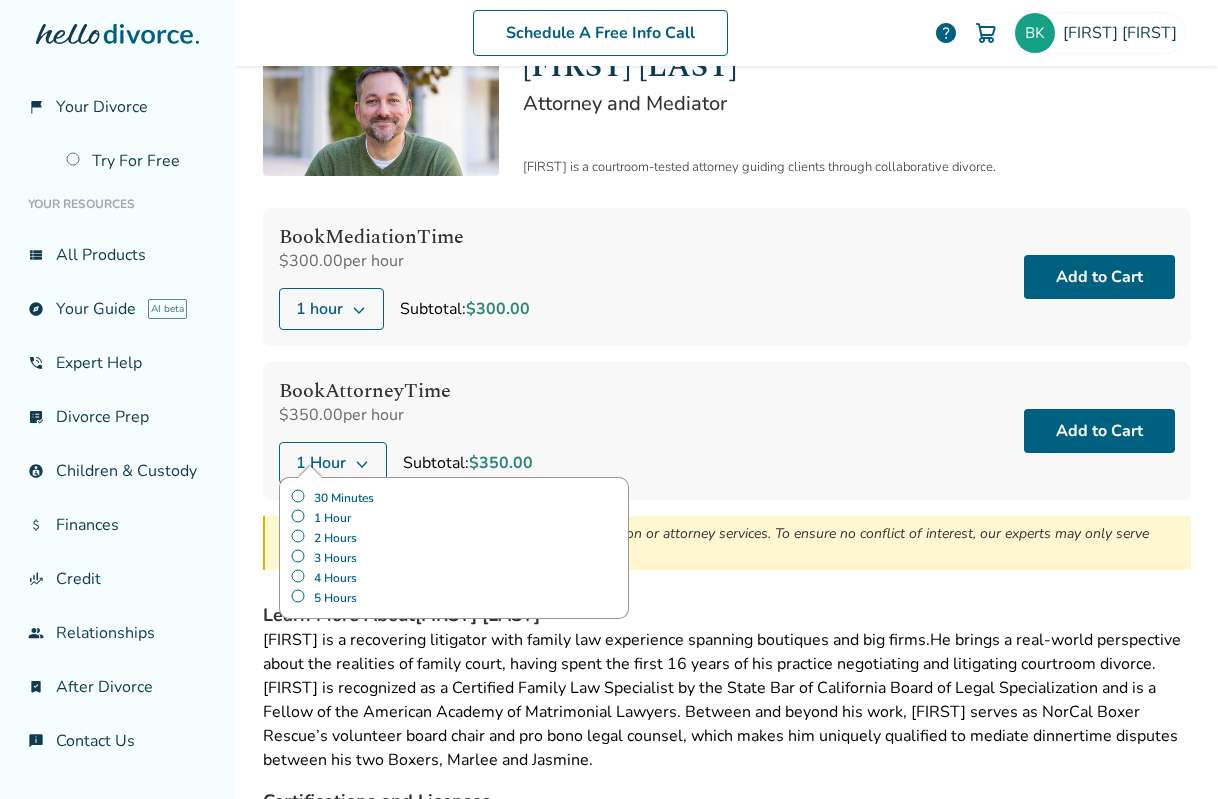 click on "30 Minutes" at bounding box center (454, 498) 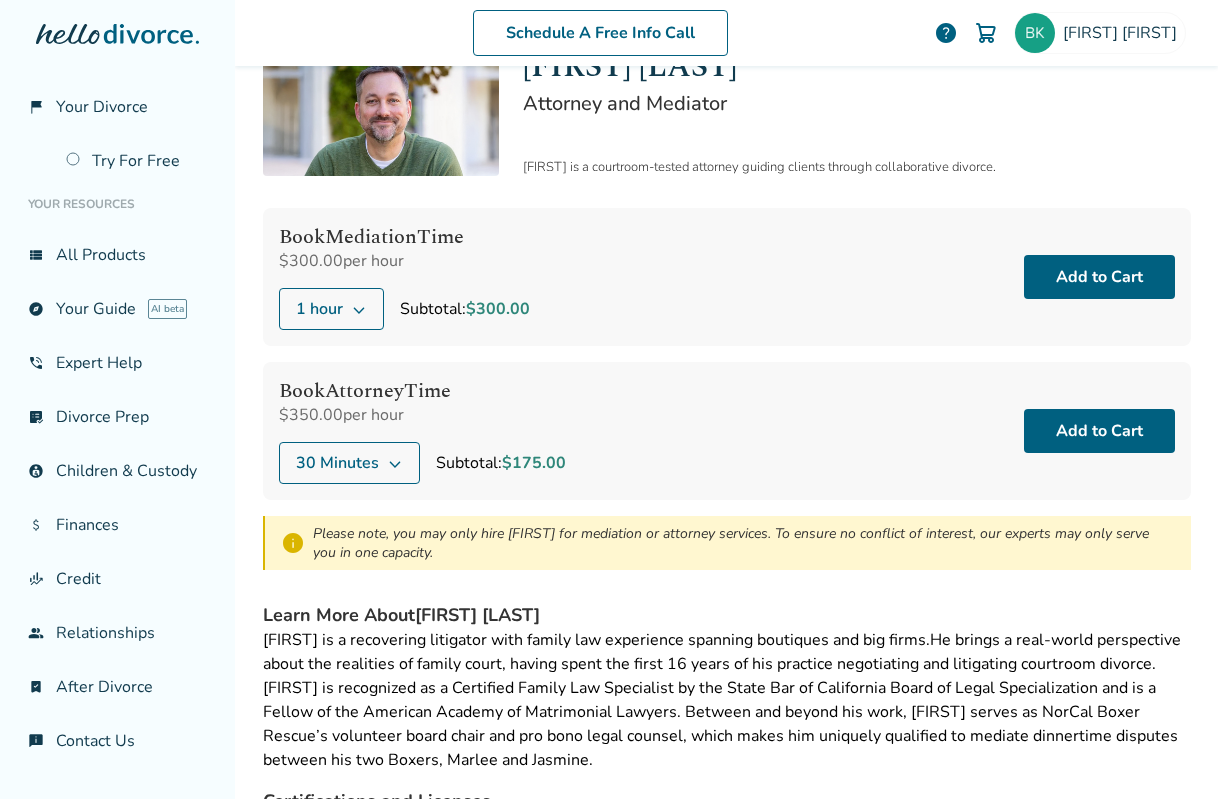 click on "Book Mediation Time $300.00 per hour 1 hour Subtotal: $300.00 Add to Cart" at bounding box center [727, 277] 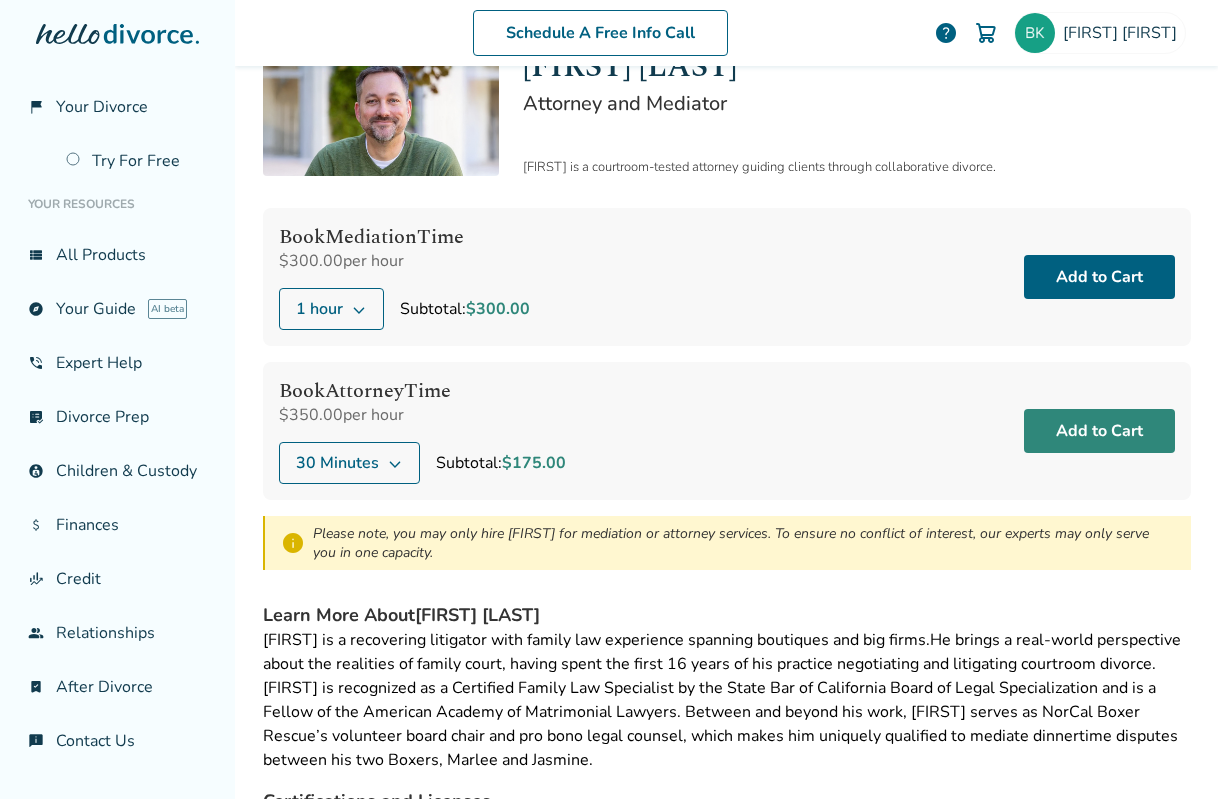 click on "Add to Cart" at bounding box center [1099, 431] 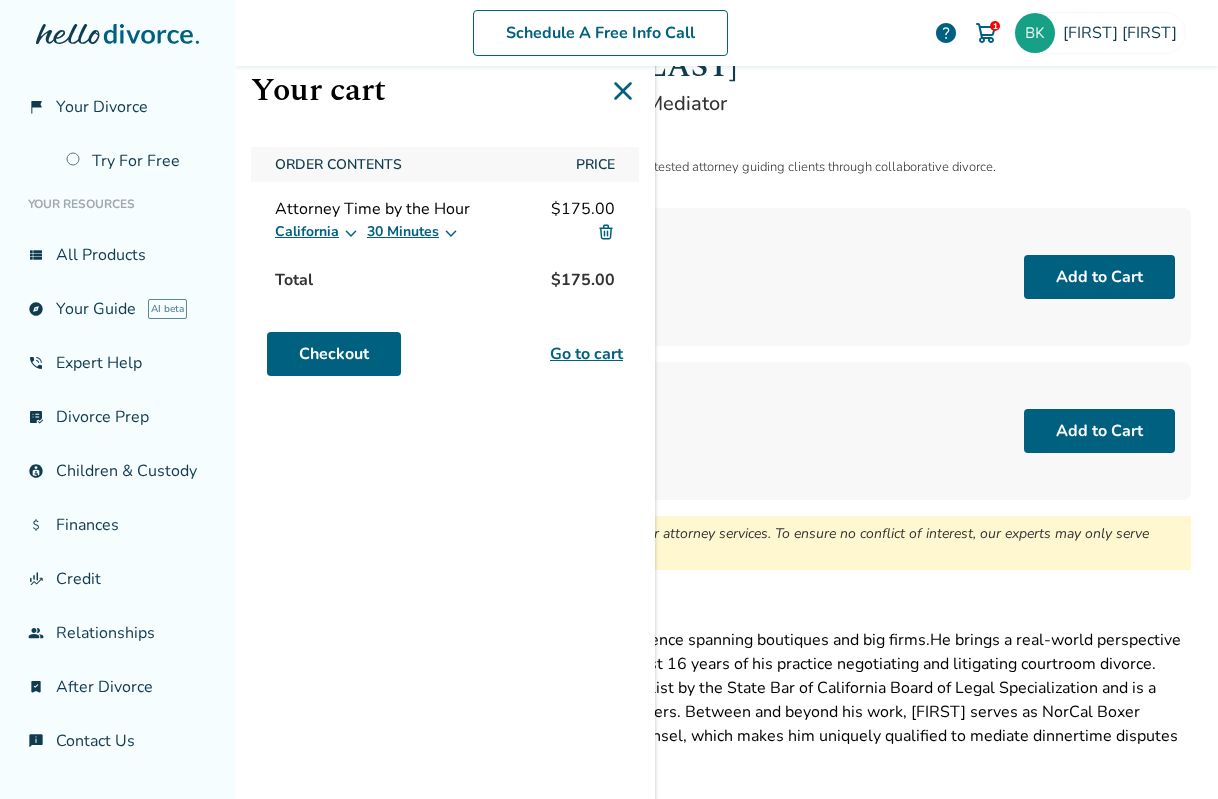 click on "Book Mediation Time $300.00 per hour 1 hour Subtotal: $300.00 Add to Cart" at bounding box center [727, 277] 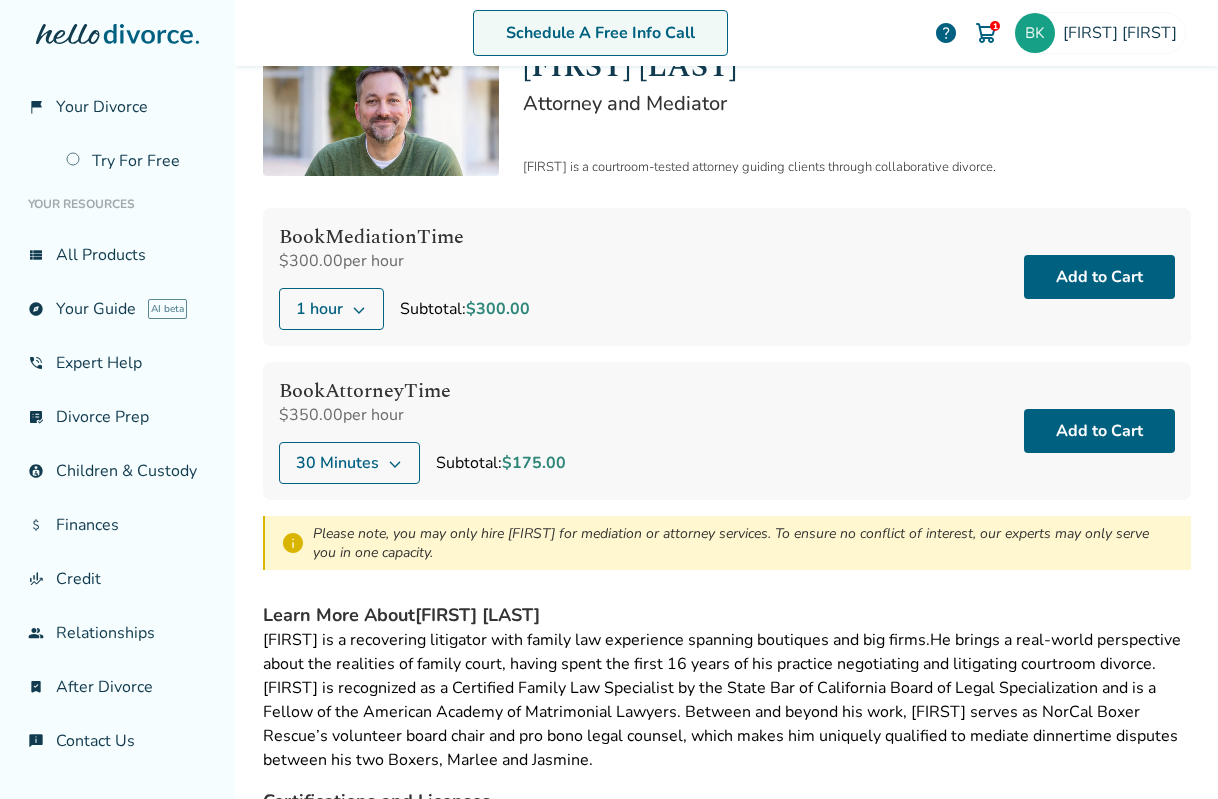 click on "Schedule A Free Info Call" at bounding box center [600, 33] 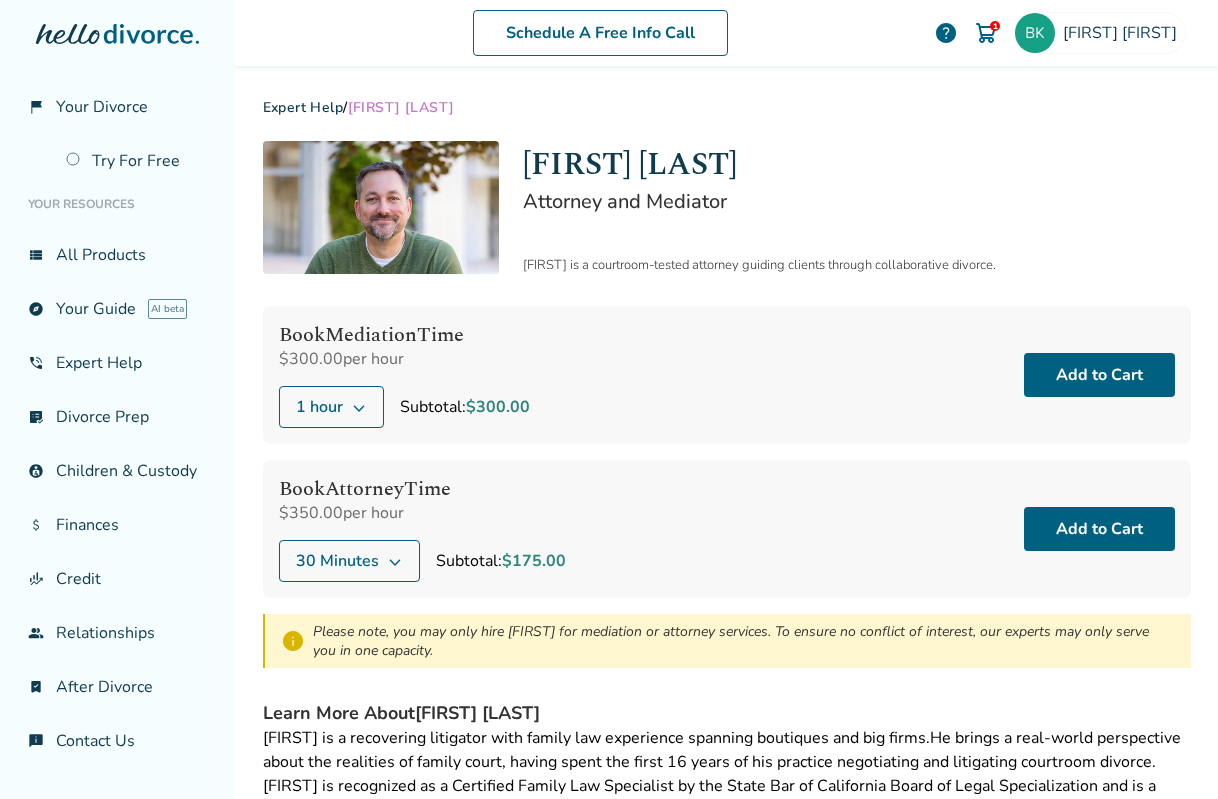 scroll, scrollTop: 0, scrollLeft: 0, axis: both 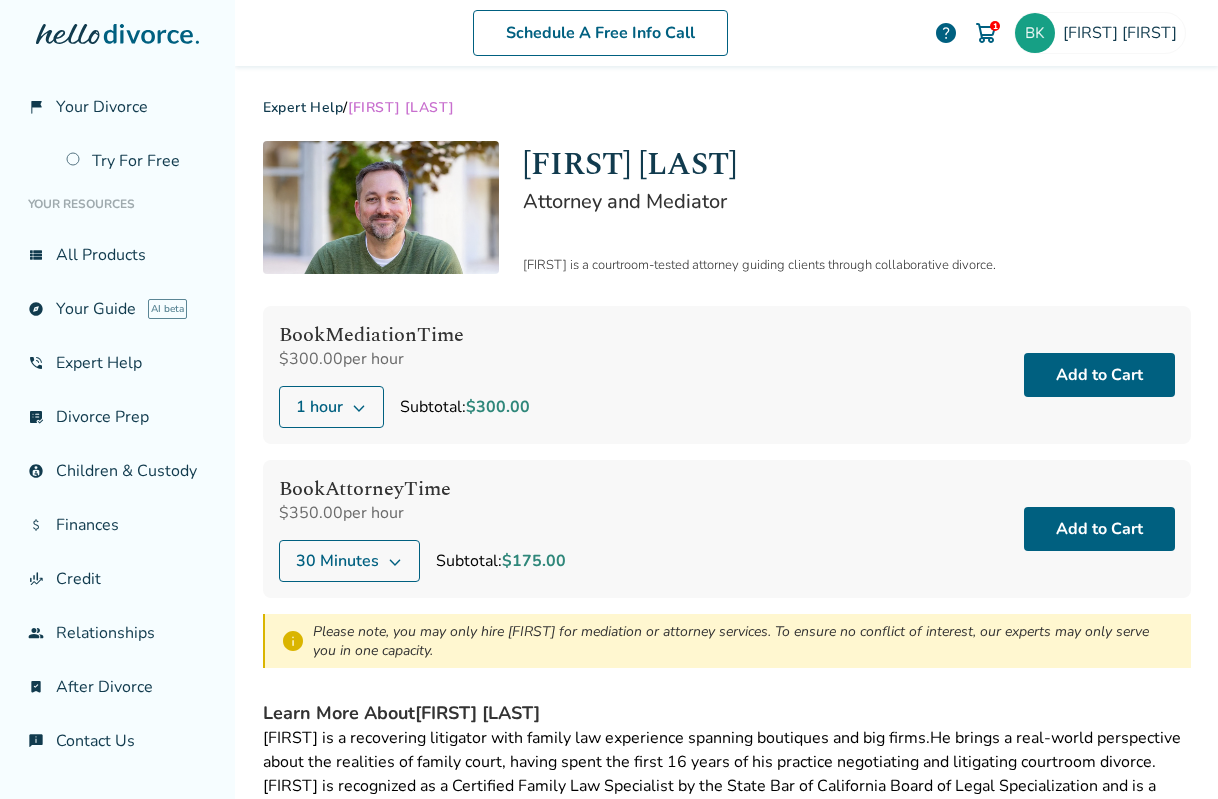 click at bounding box center (986, 33) 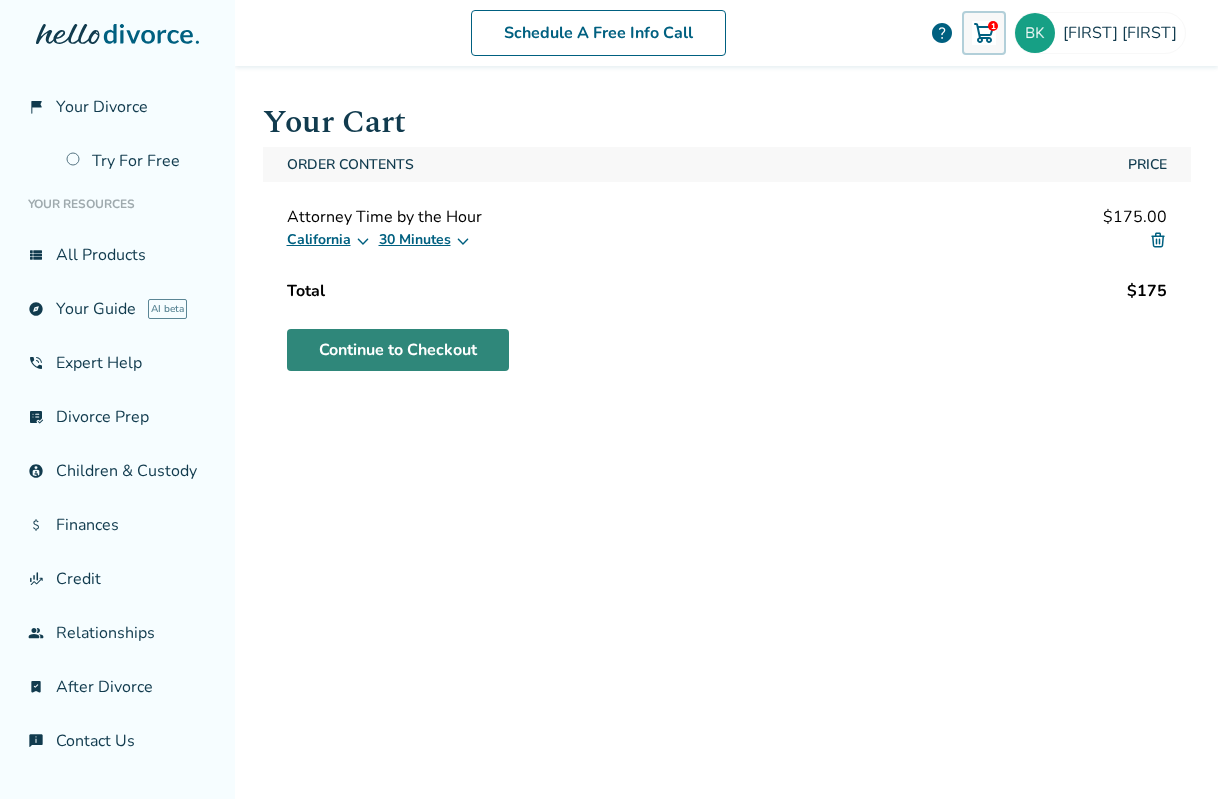 click on "Continue to Checkout" at bounding box center [398, 350] 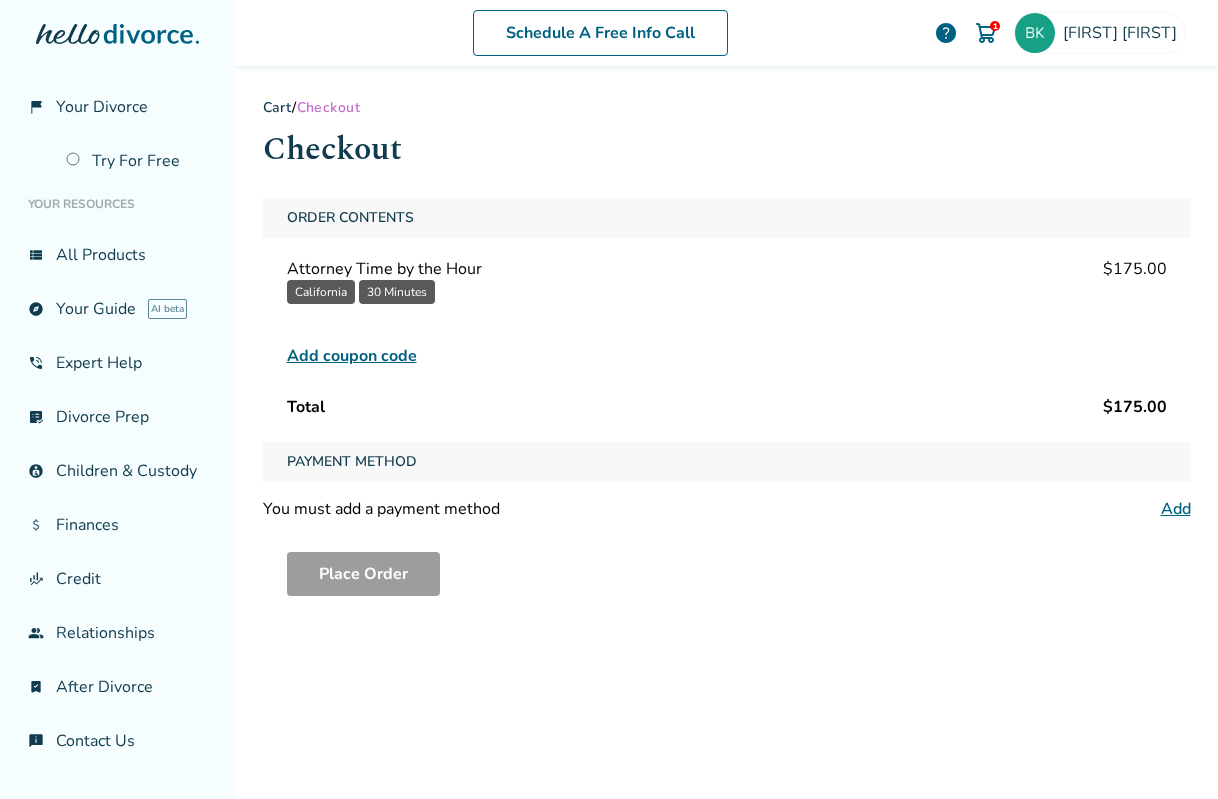 click on "Payment Method" at bounding box center [352, 462] 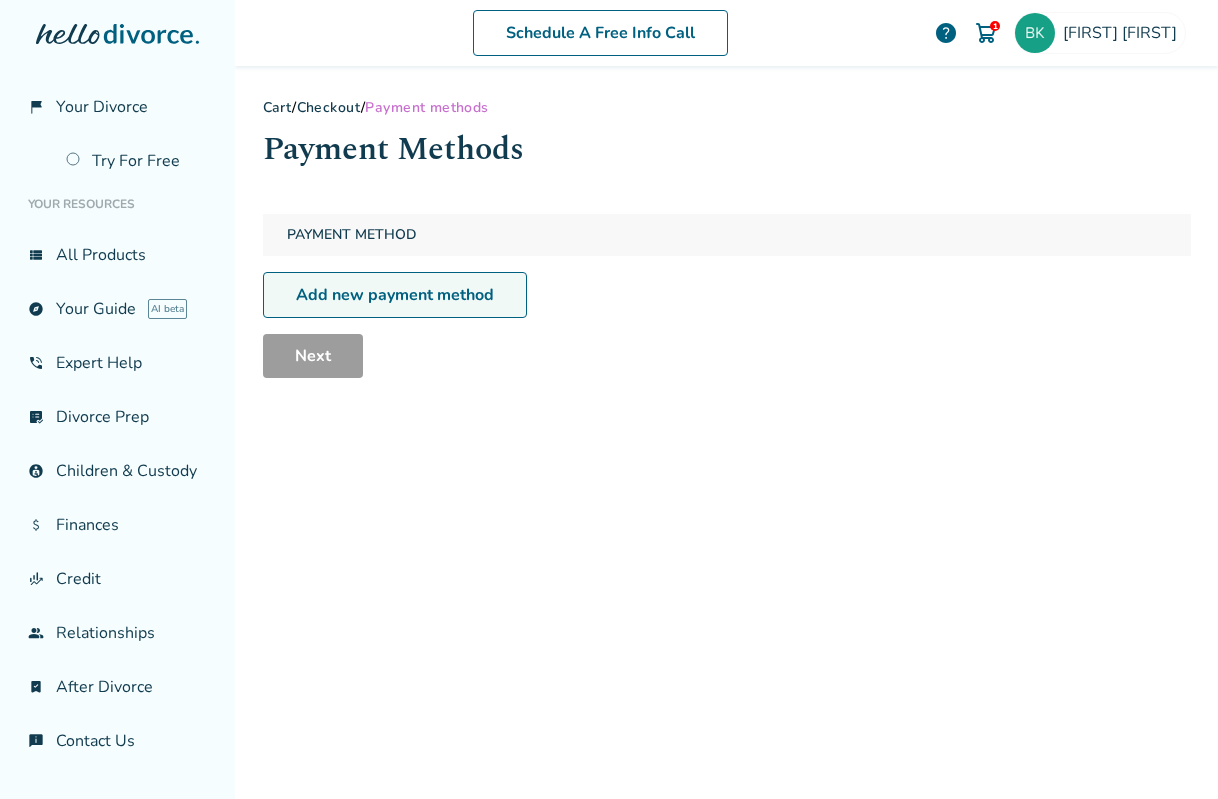 click on "Add new payment method" at bounding box center (395, 295) 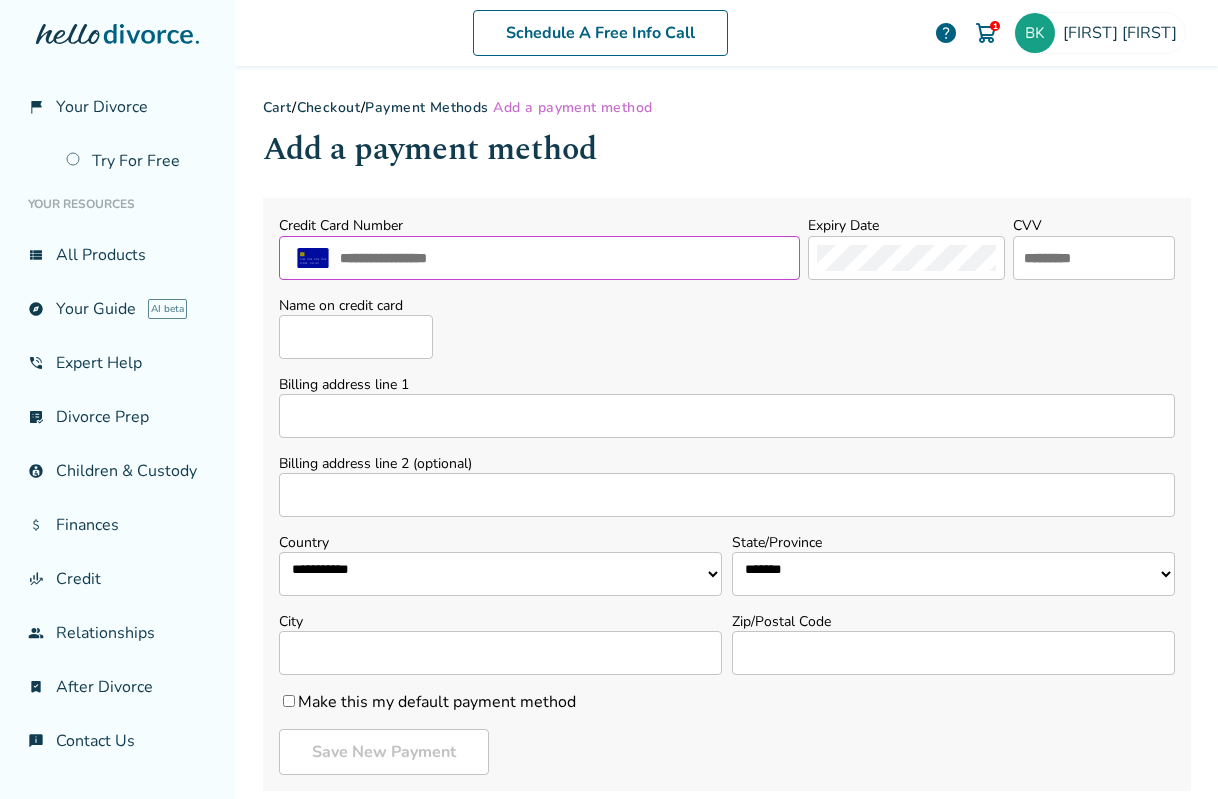 click at bounding box center (564, 258) 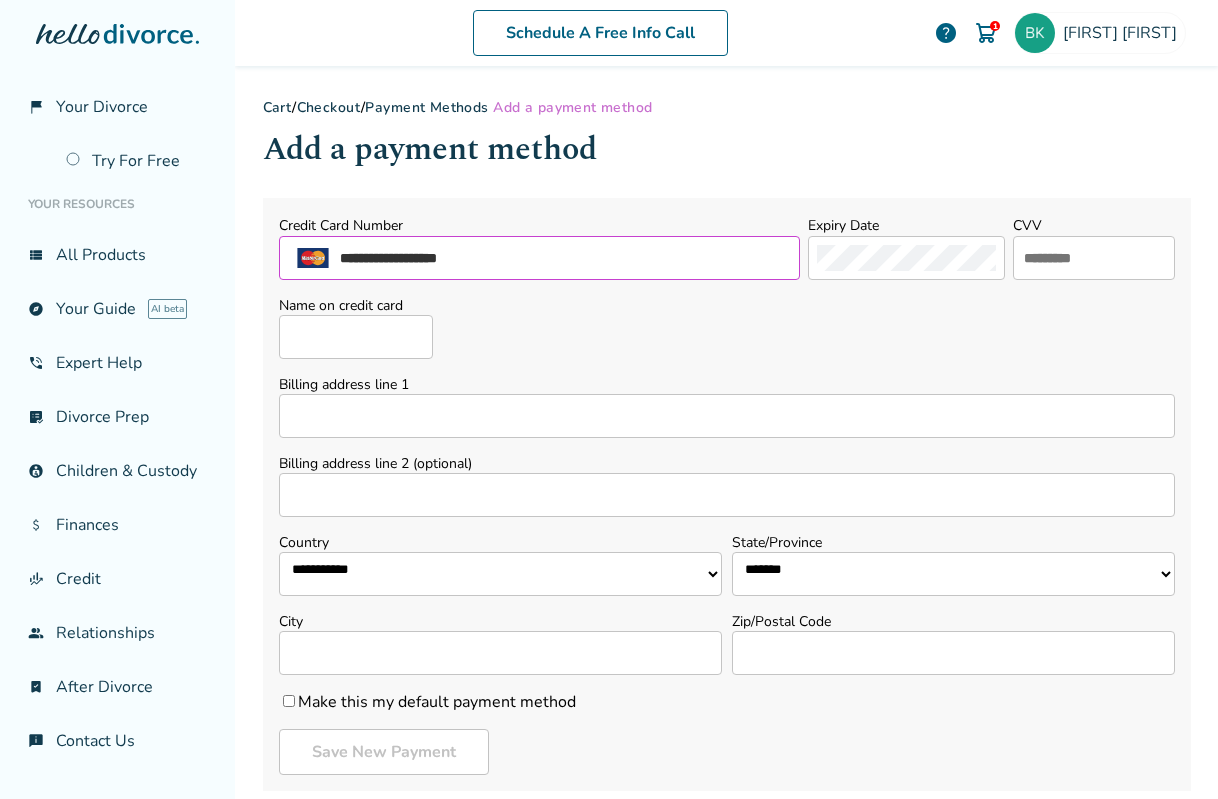 type on "**********" 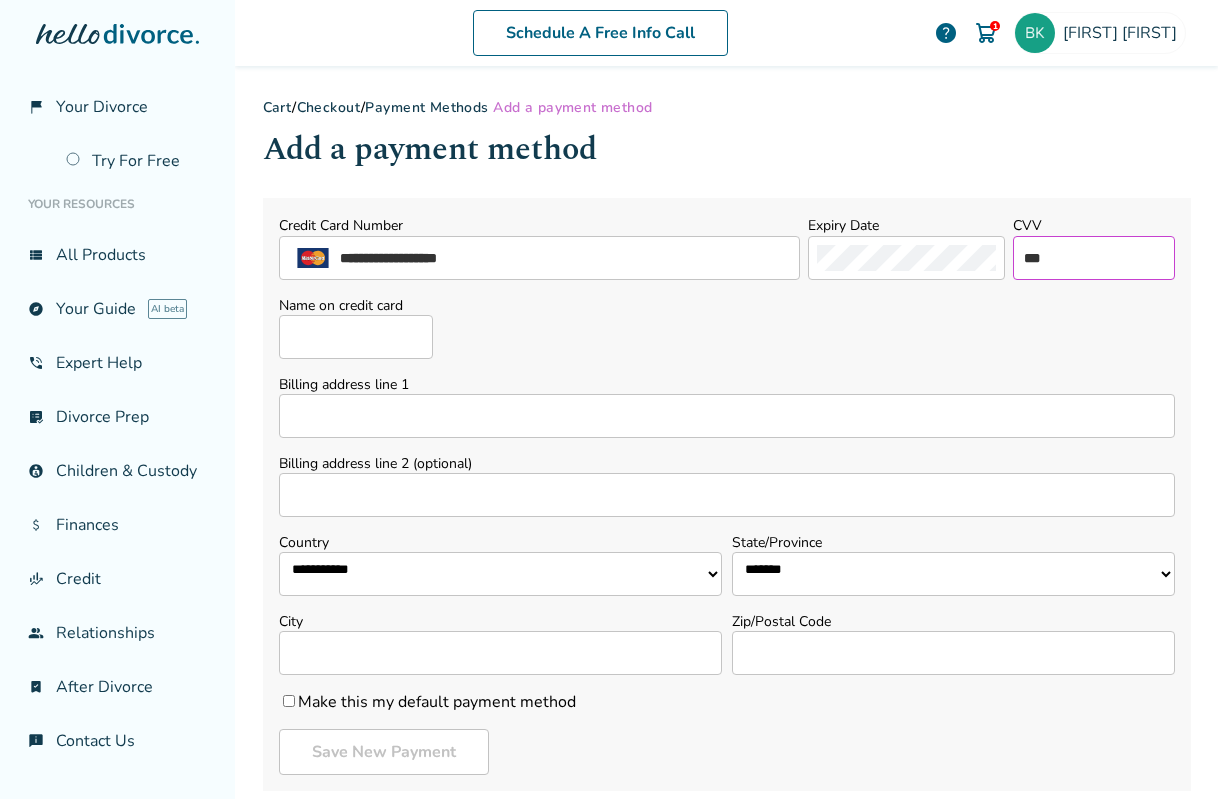 type on "***" 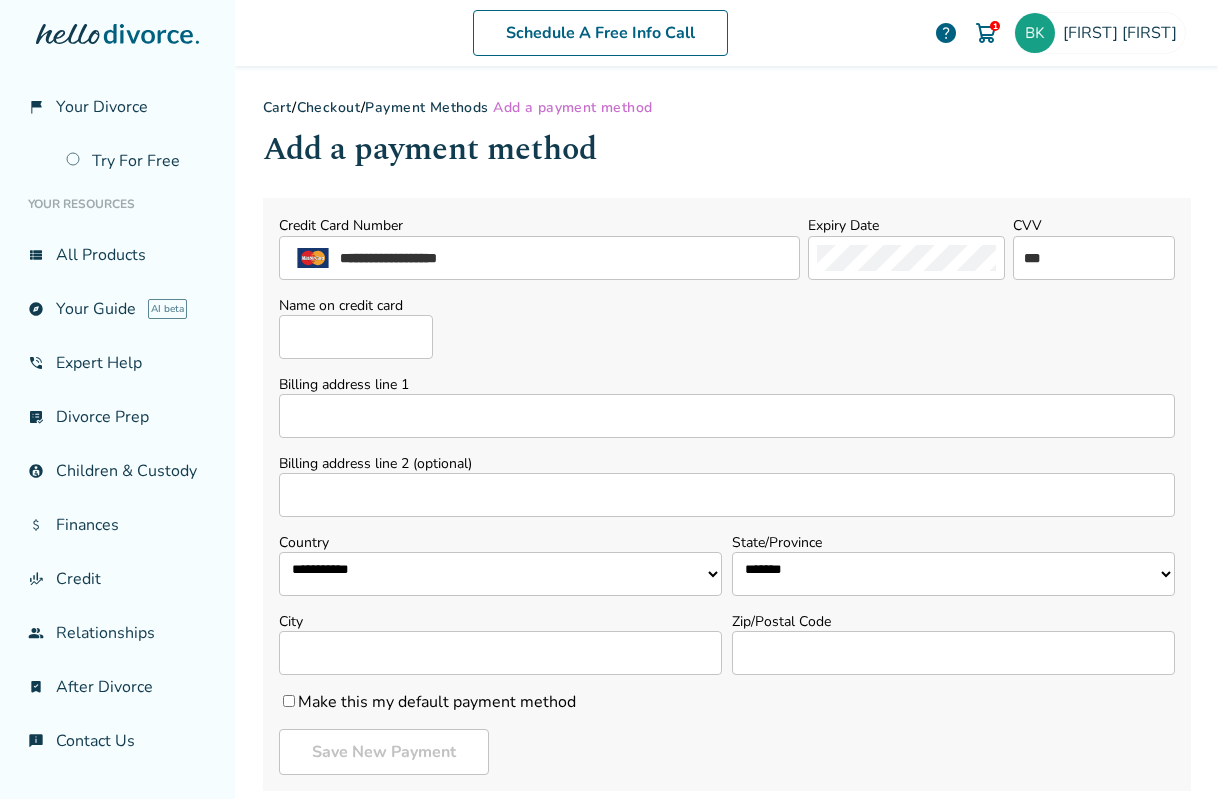 click on "Name on credit card" at bounding box center (356, 337) 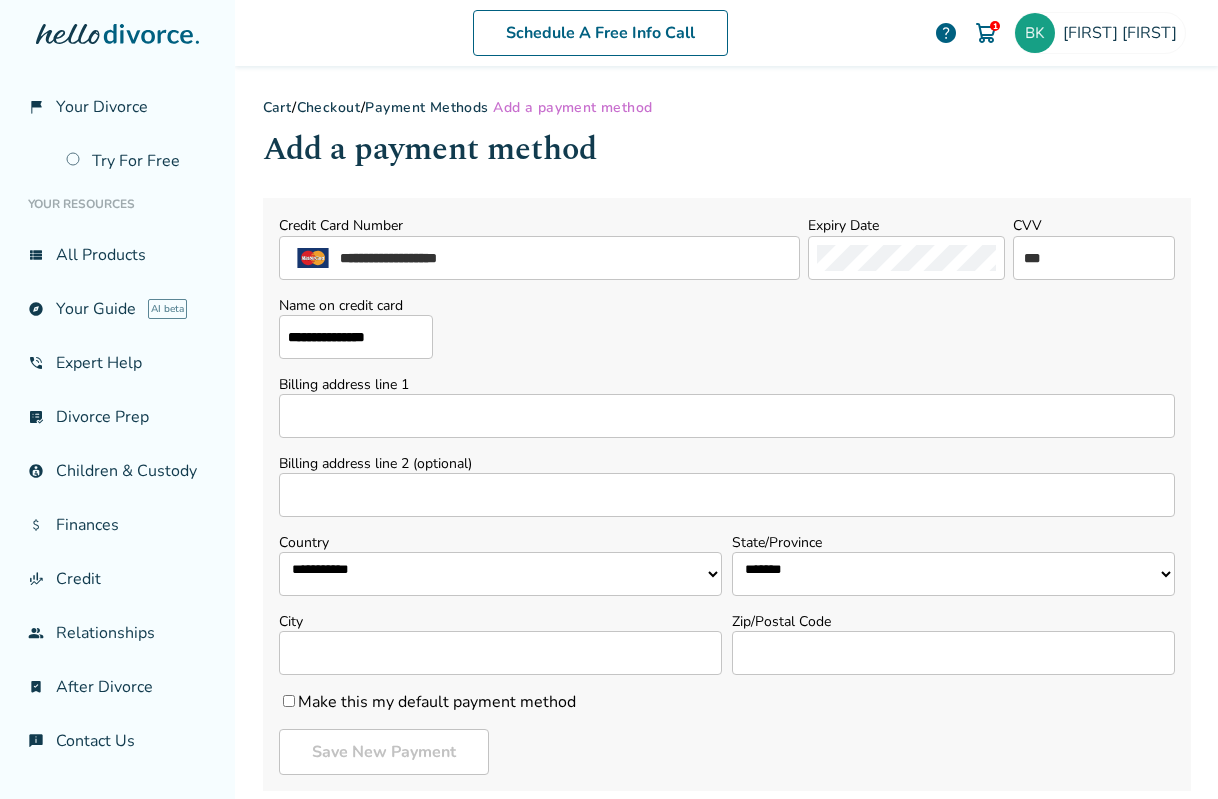 type on "**********" 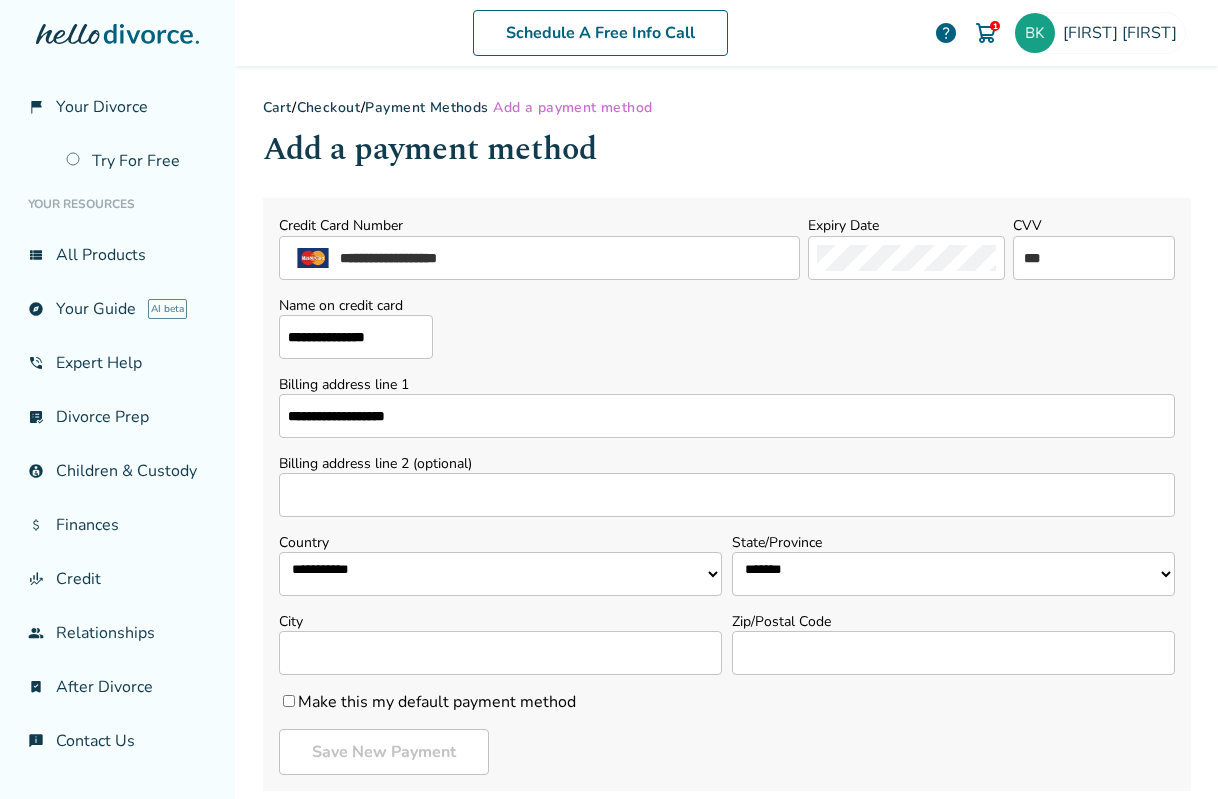 type on "**********" 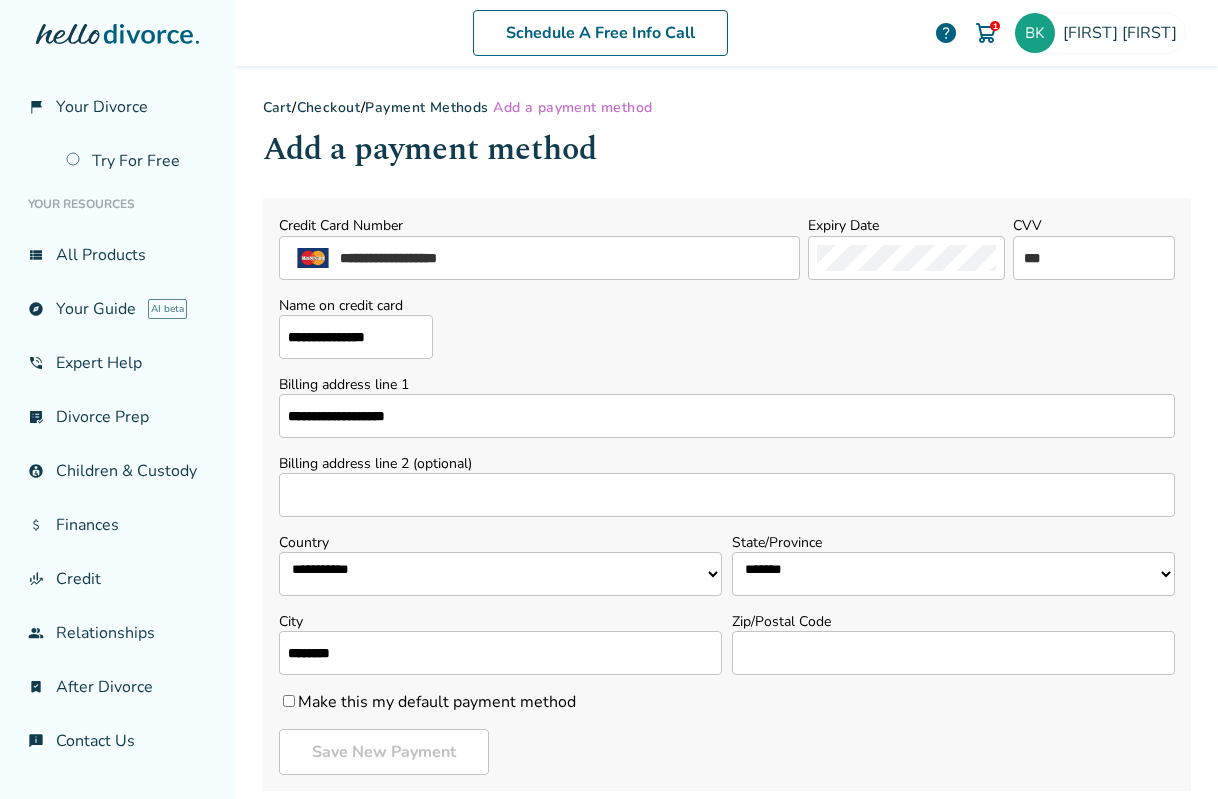 type on "********" 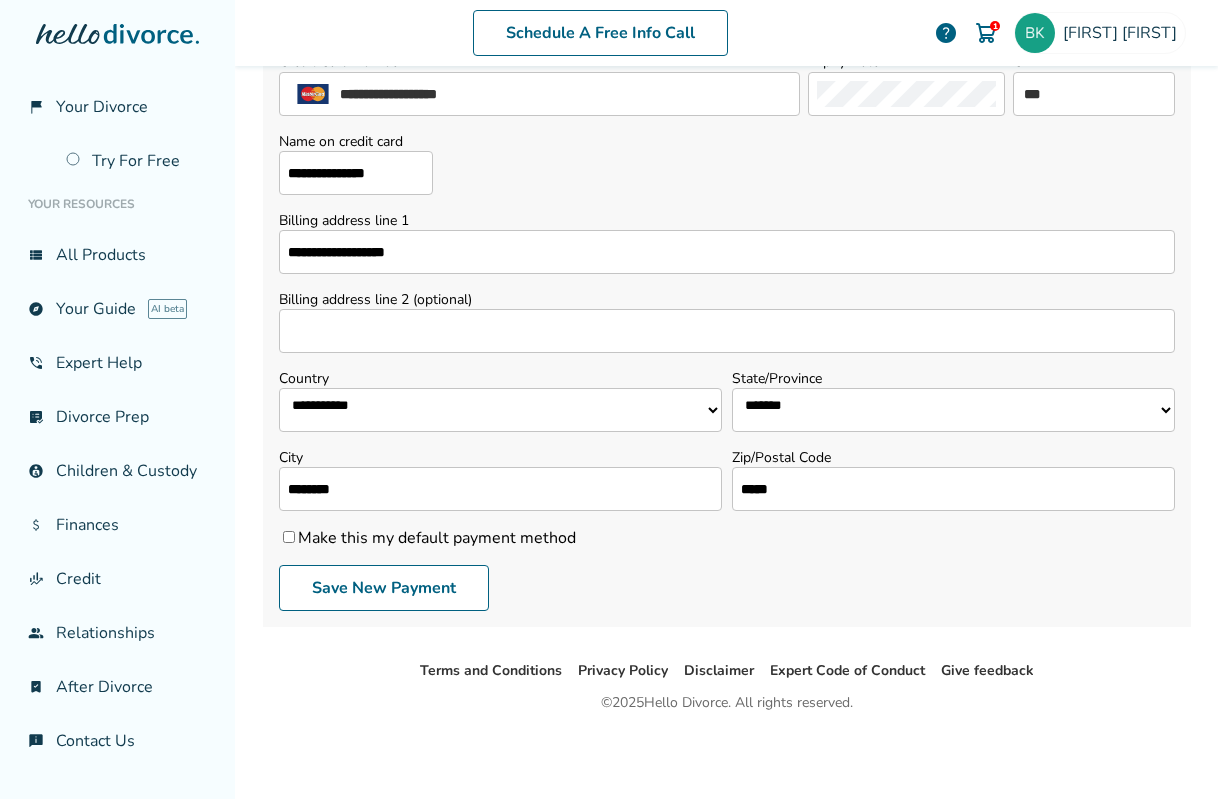 scroll, scrollTop: 164, scrollLeft: 0, axis: vertical 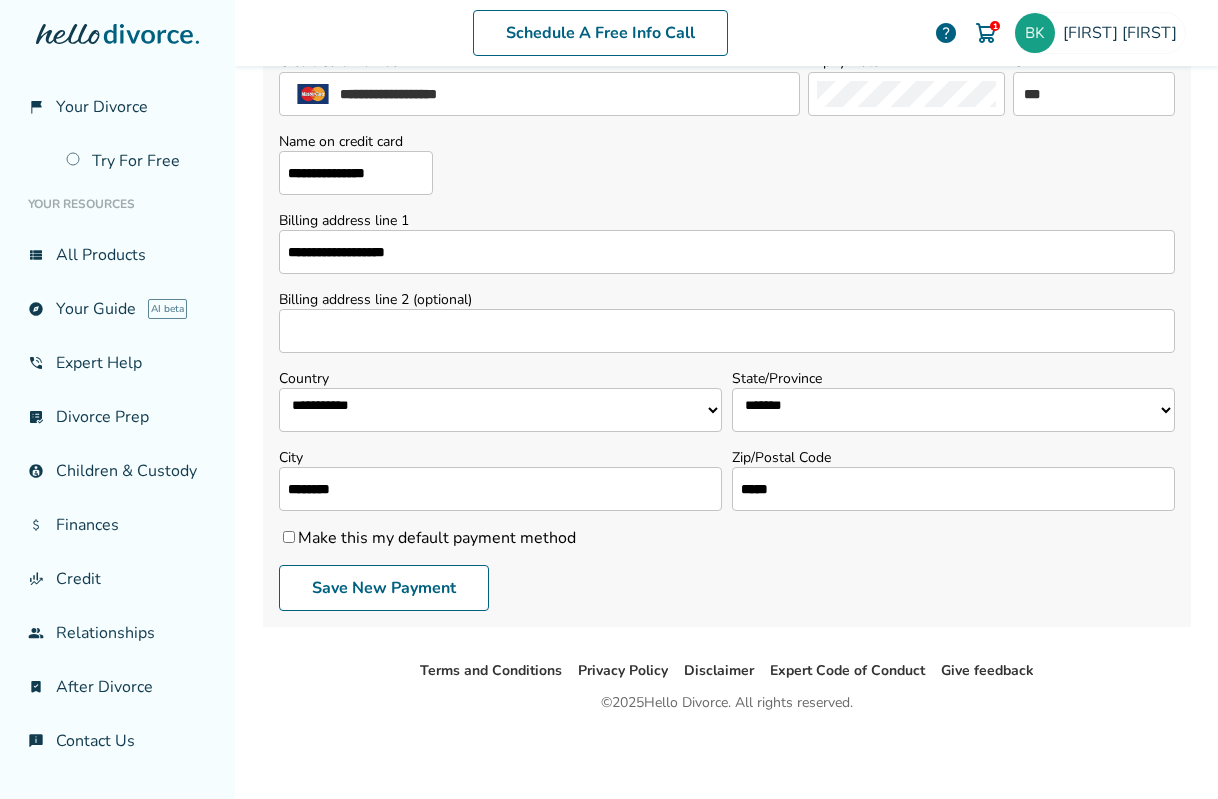 type on "*****" 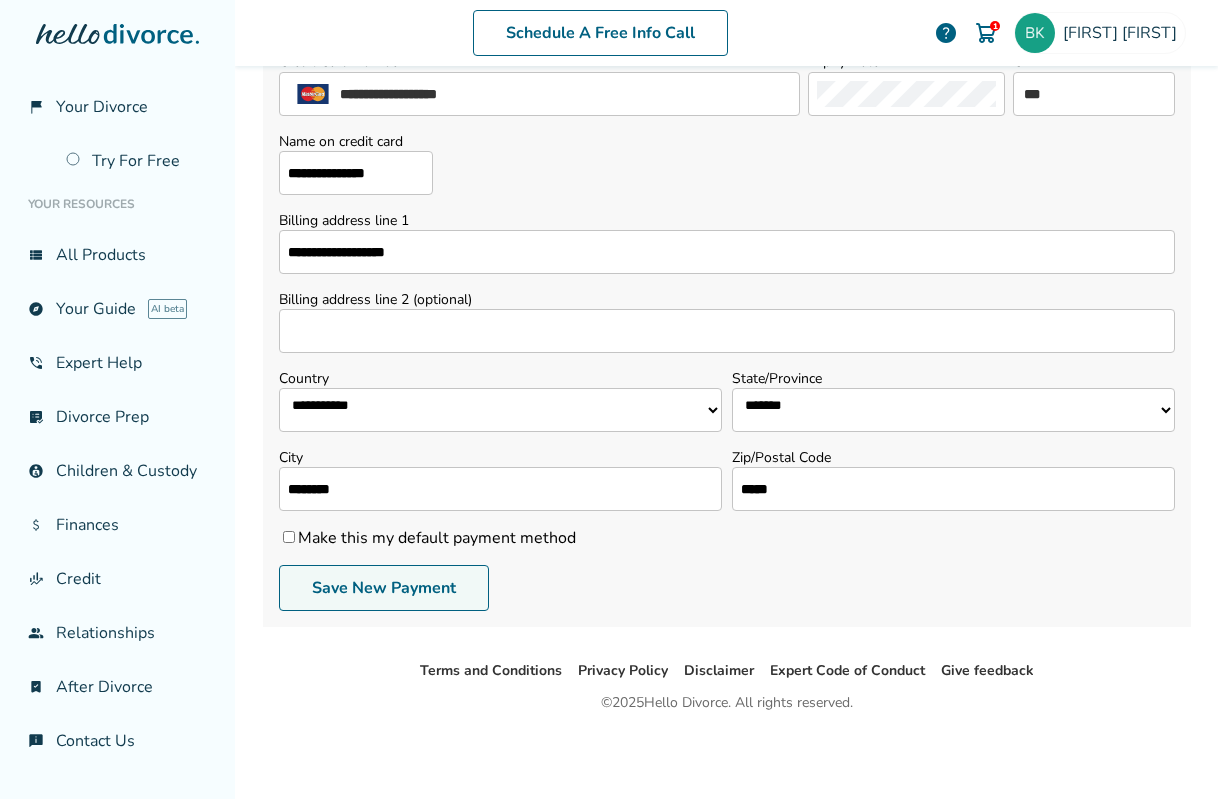click on "Save New Payment" at bounding box center [384, 588] 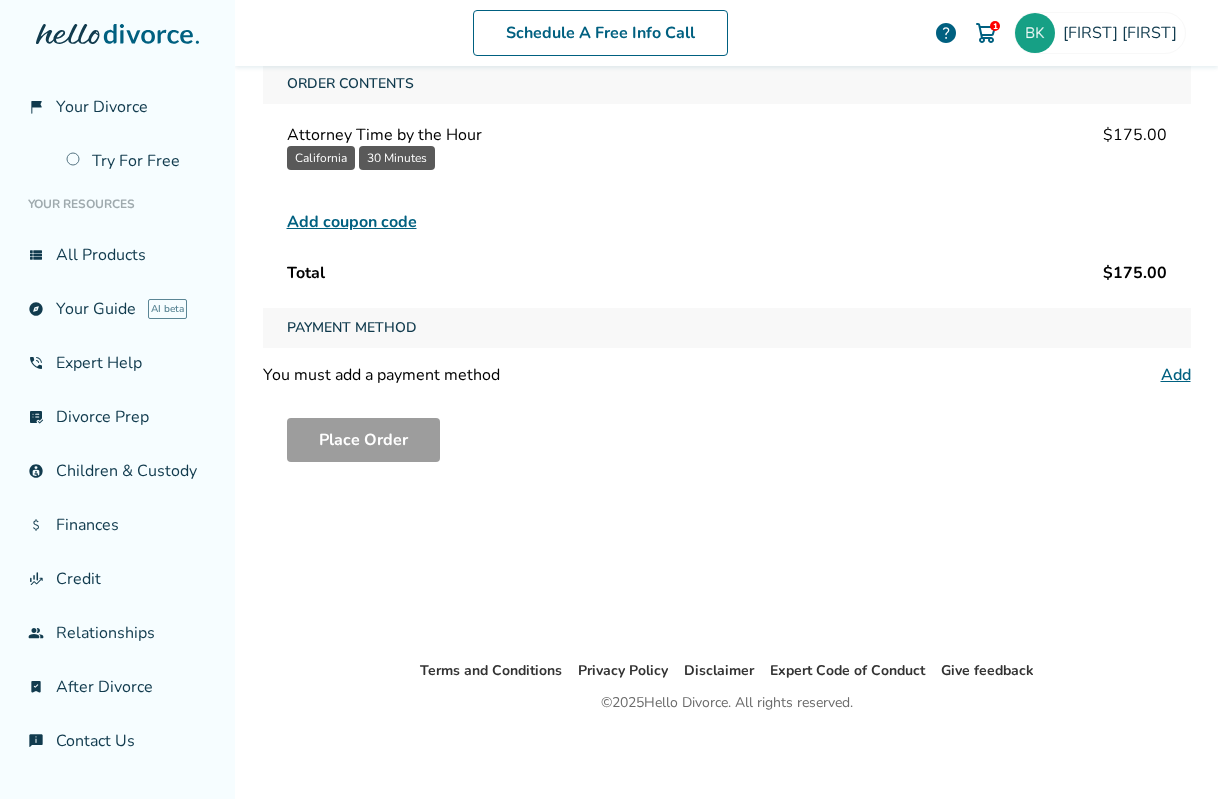 scroll, scrollTop: 98, scrollLeft: 0, axis: vertical 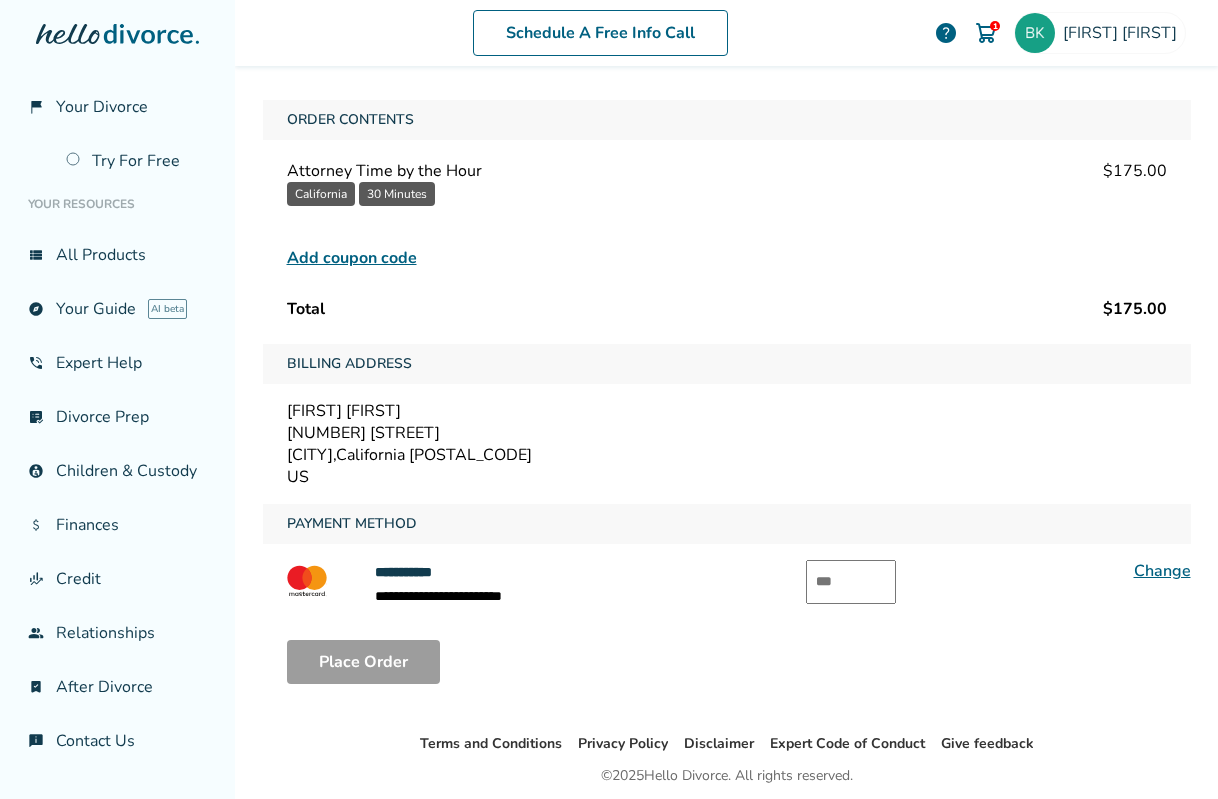 click at bounding box center (851, 582) 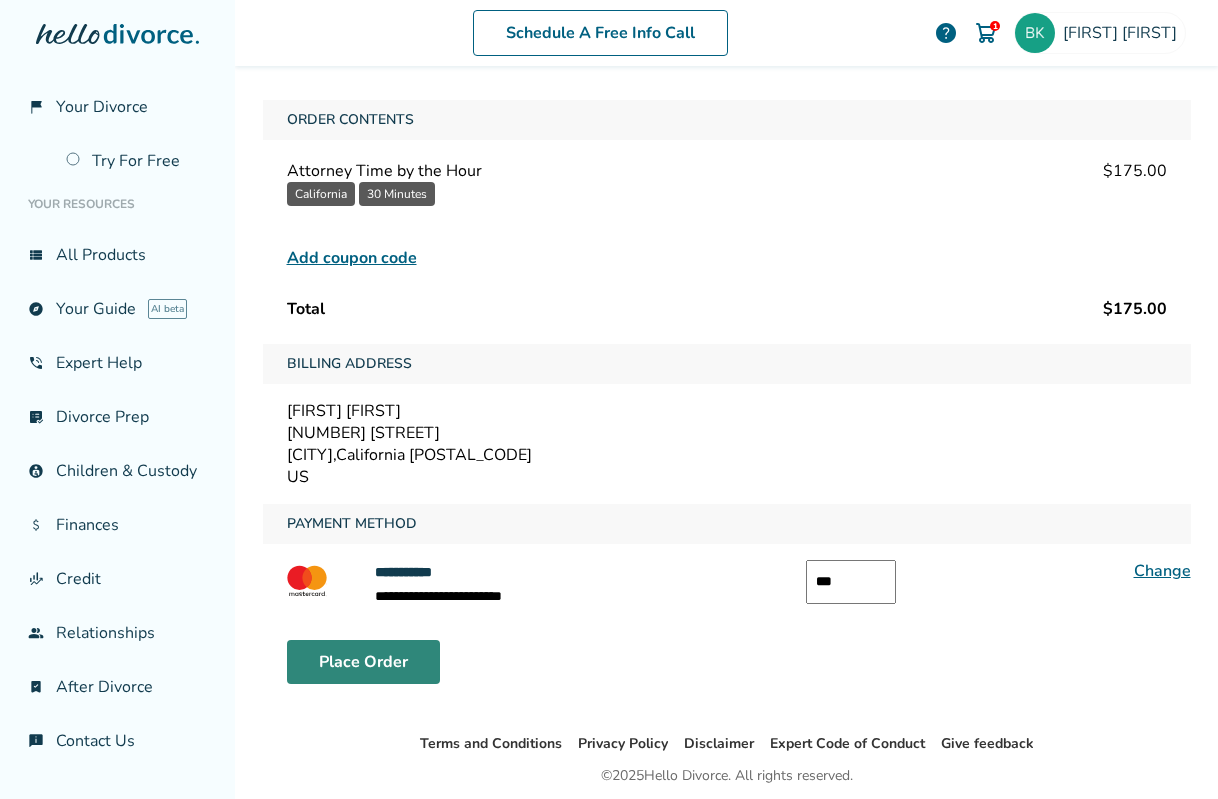 type on "***" 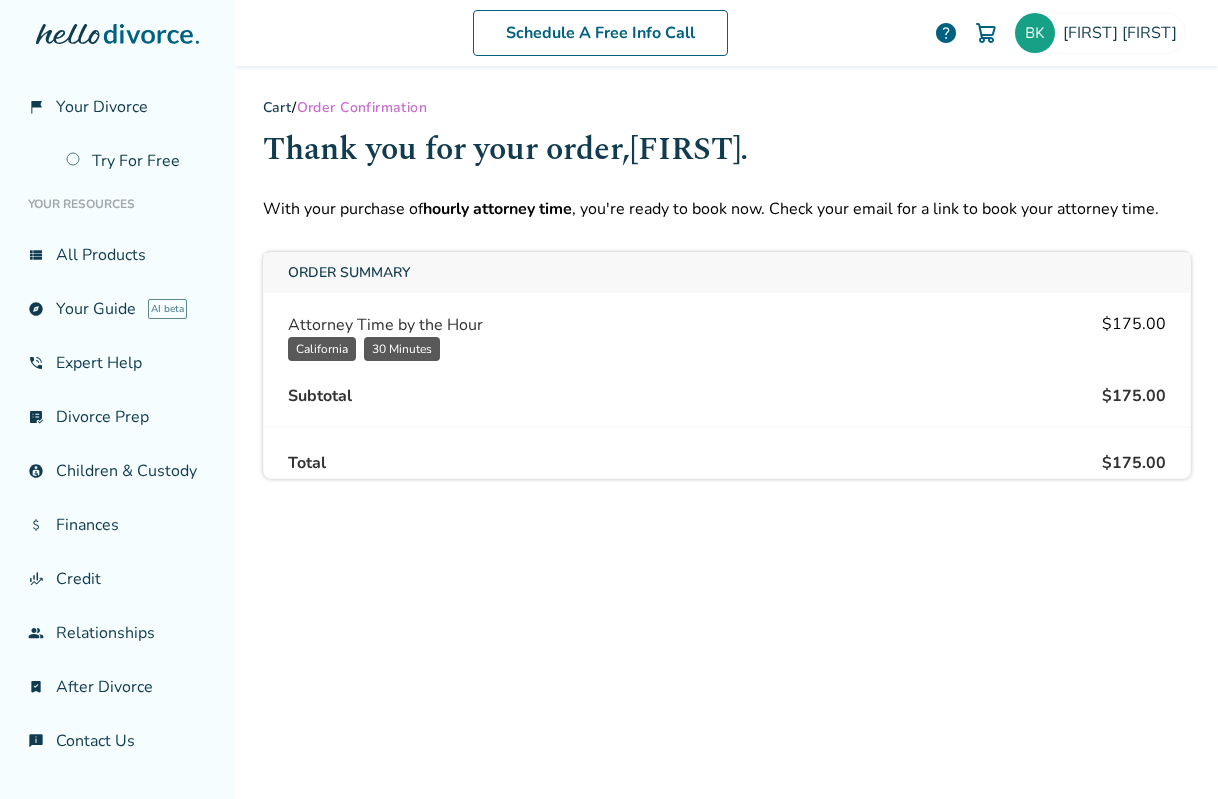 scroll, scrollTop: 0, scrollLeft: 0, axis: both 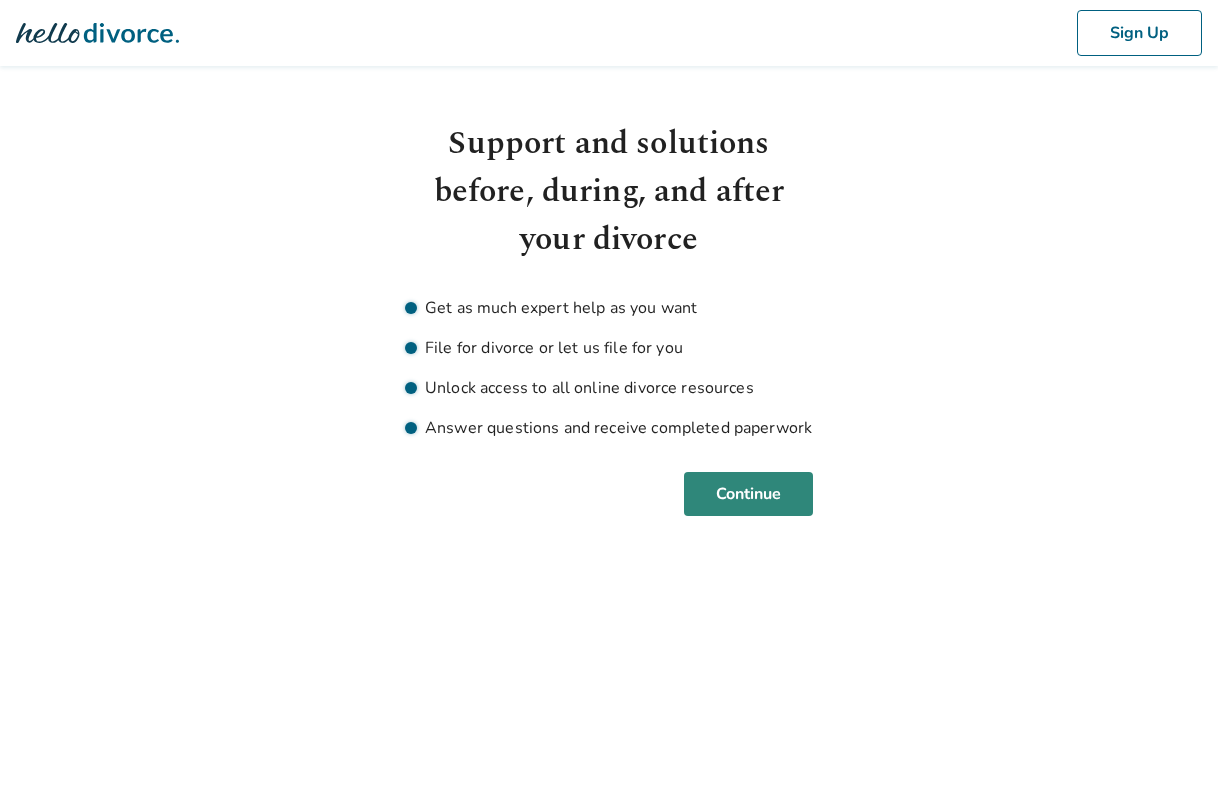 click on "Continue" at bounding box center (748, 494) 